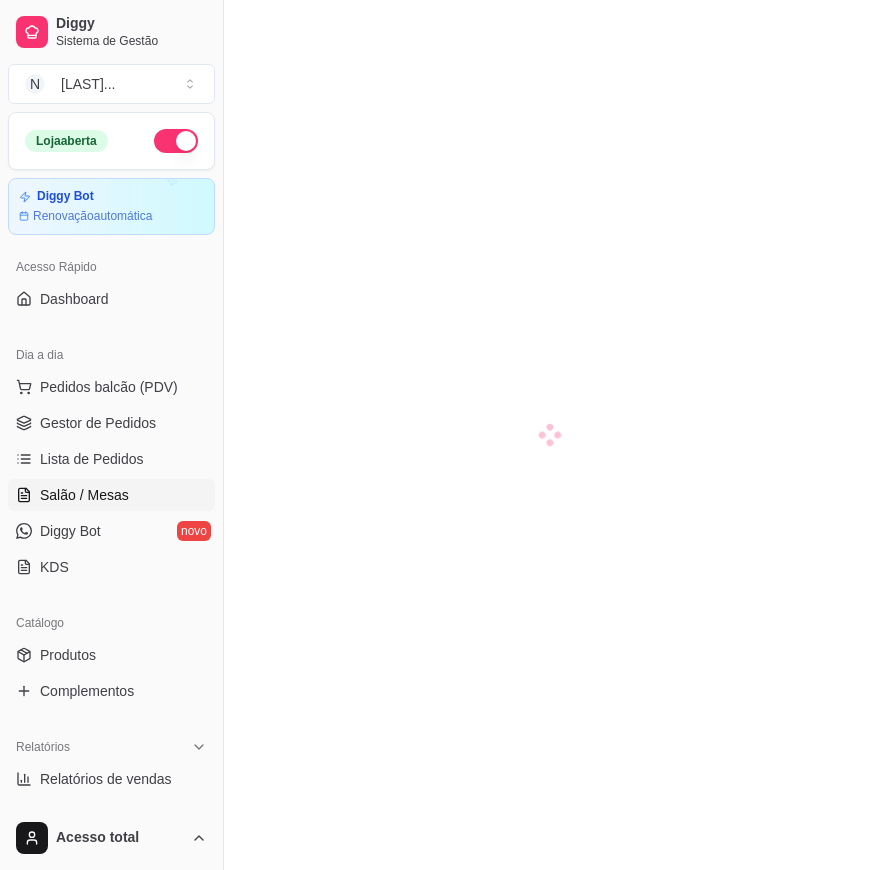 scroll, scrollTop: 0, scrollLeft: 0, axis: both 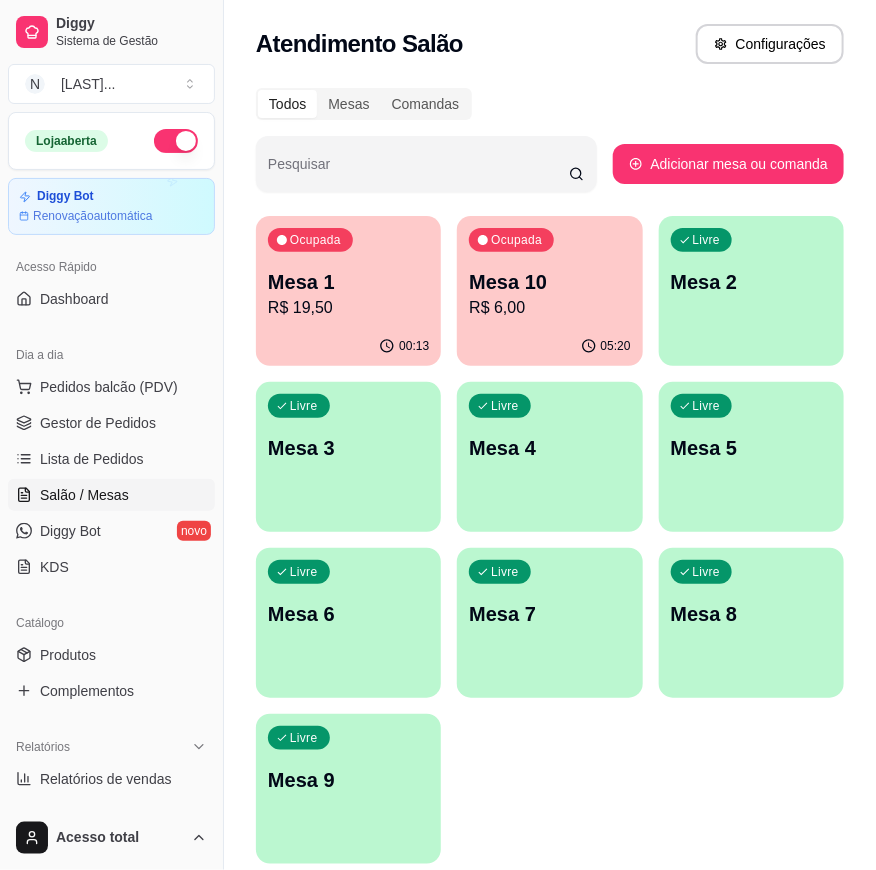 click on "R$ 6,00" at bounding box center (549, 308) 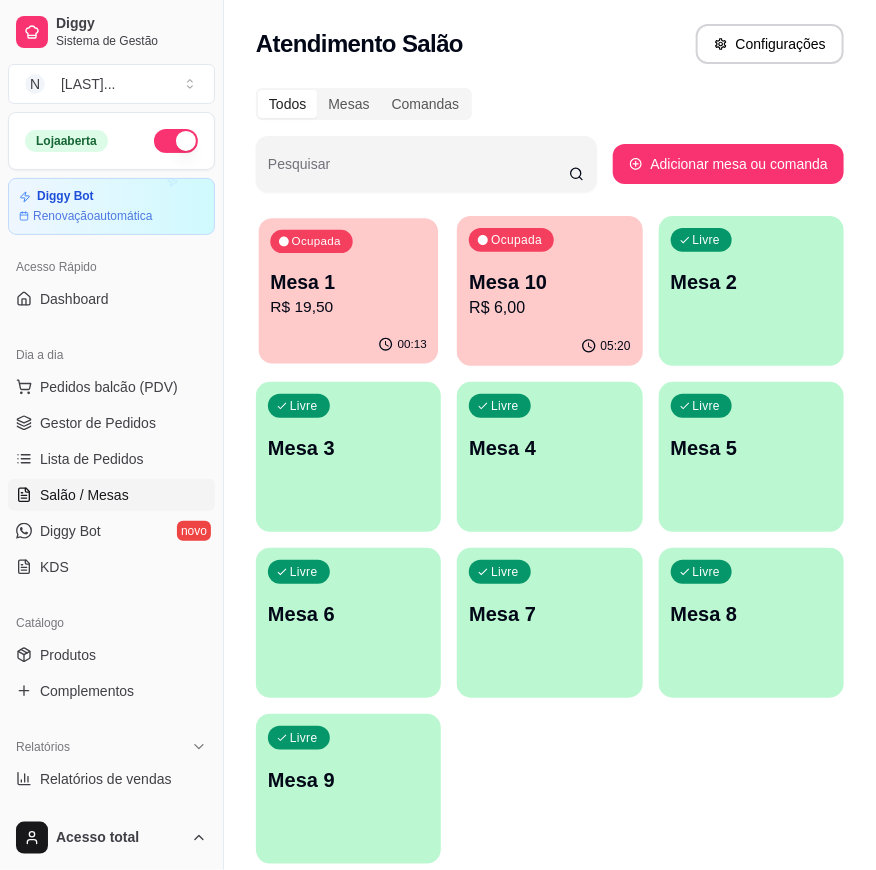 click on "Mesa 1" at bounding box center [348, 282] 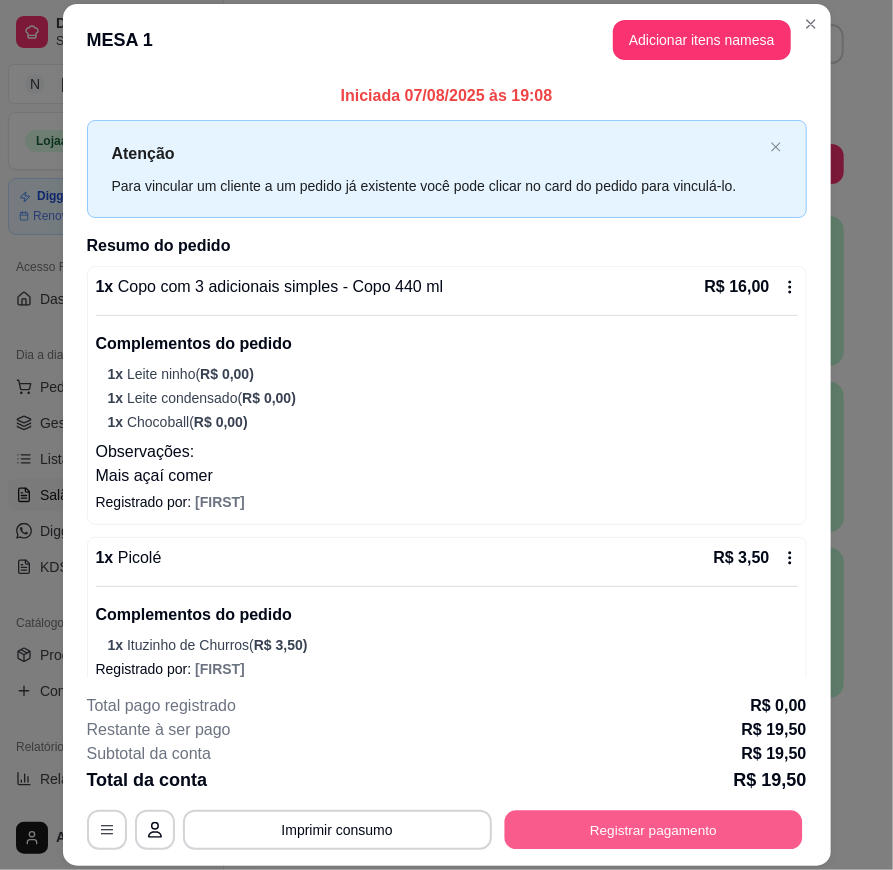 click on "Registrar pagamento" at bounding box center [653, 829] 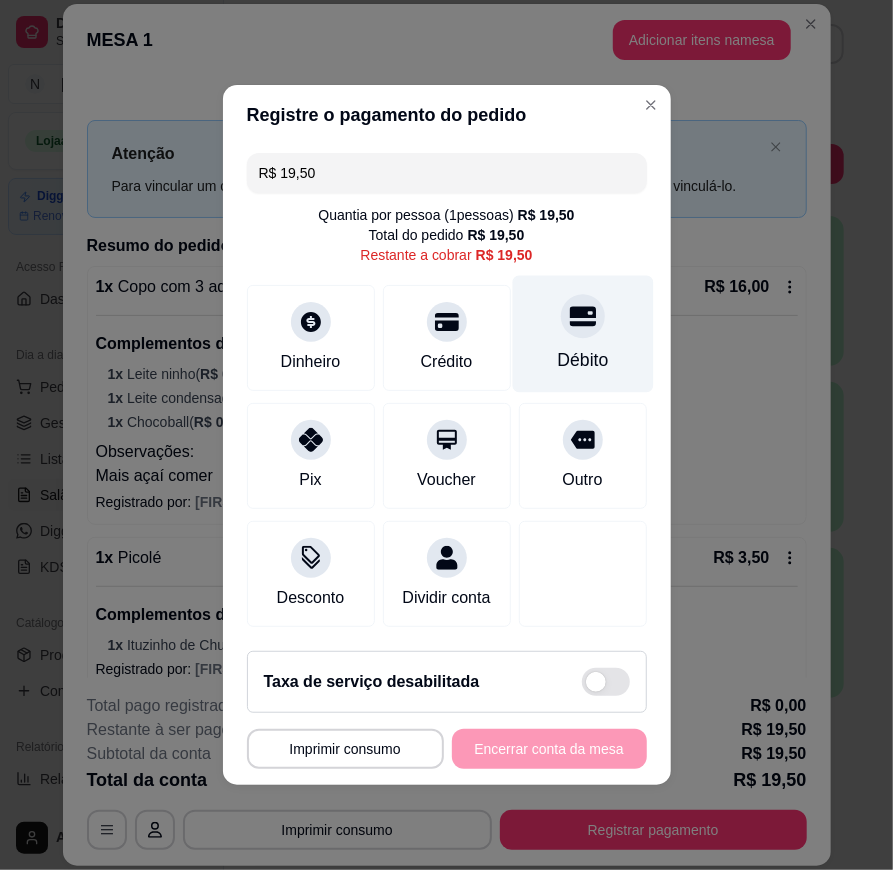 click at bounding box center [583, 316] 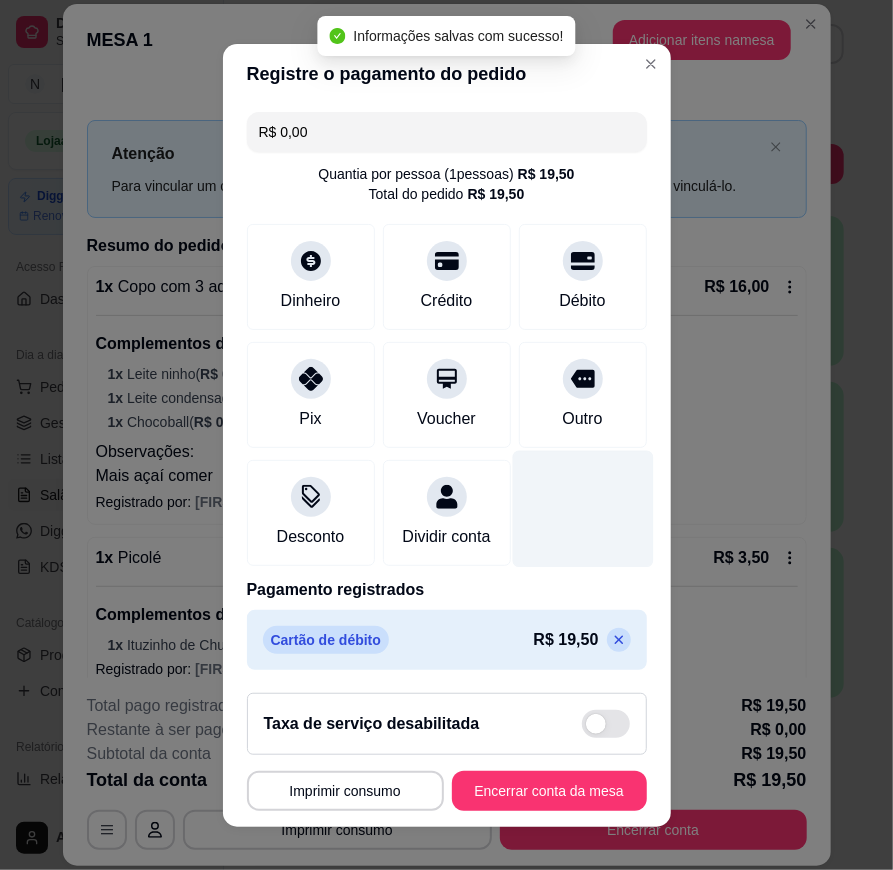 type on "R$ 0,00" 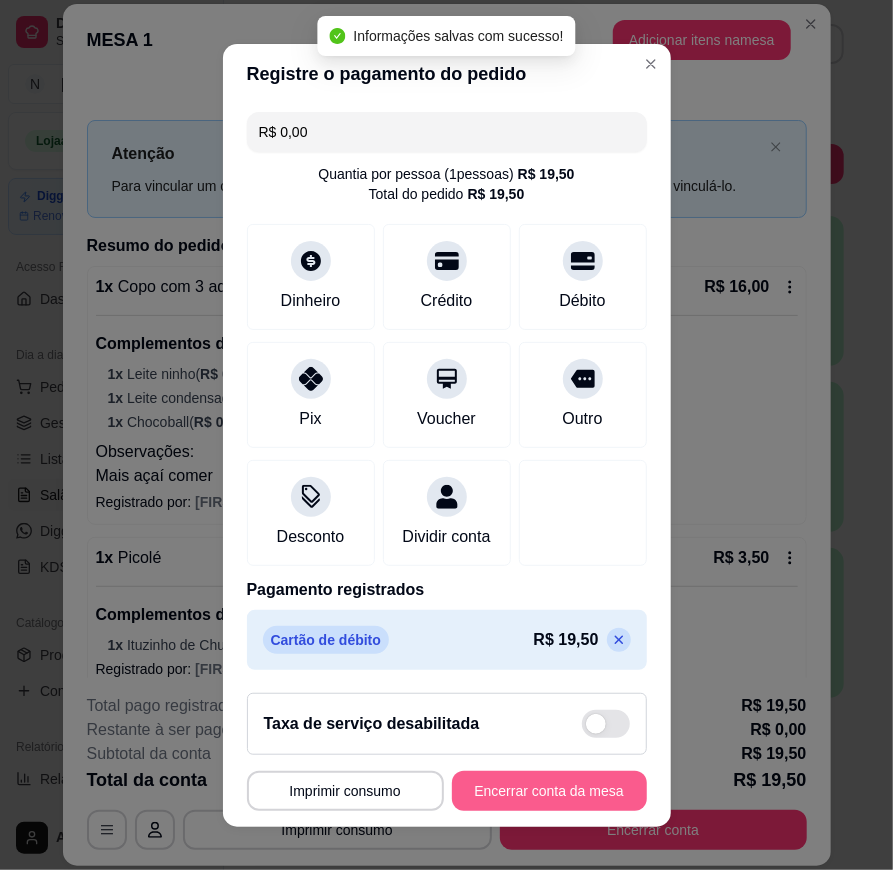 click on "Encerrar conta da mesa" at bounding box center (549, 791) 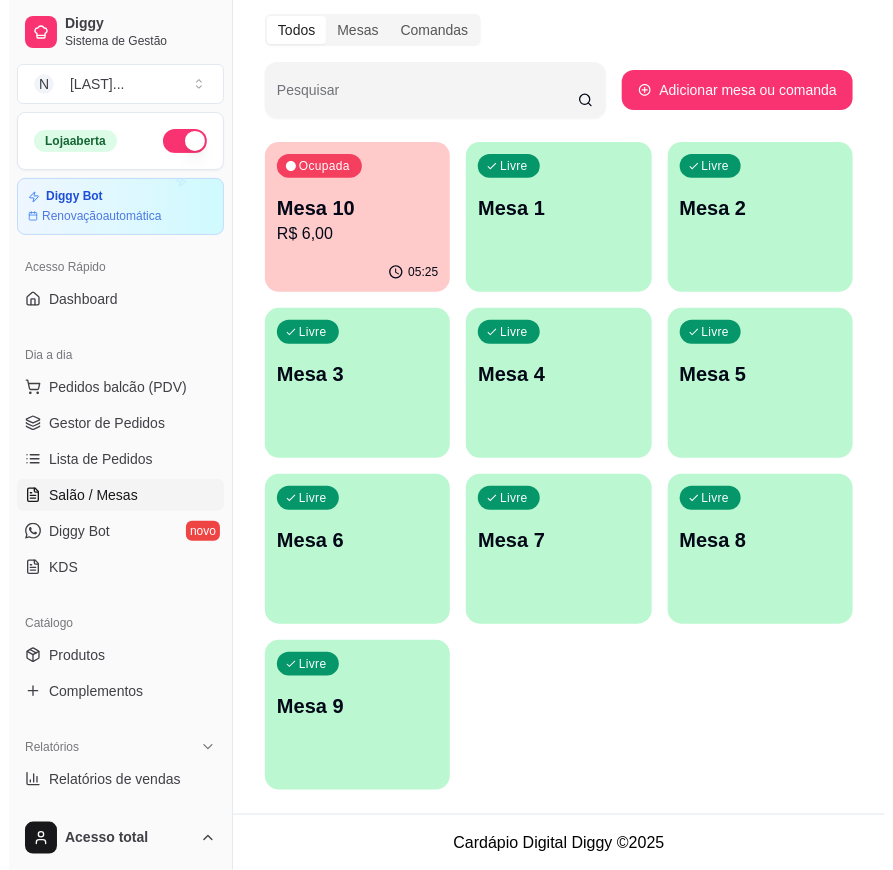 scroll, scrollTop: 0, scrollLeft: 0, axis: both 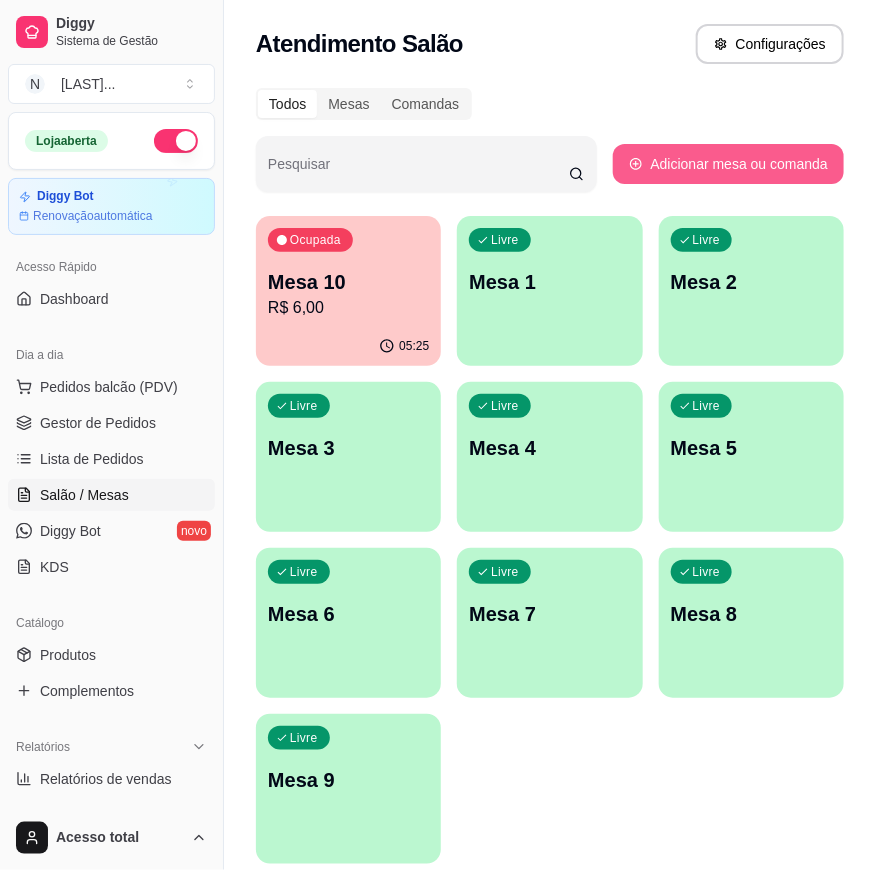 click on "Adicionar mesa ou comanda" at bounding box center [728, 164] 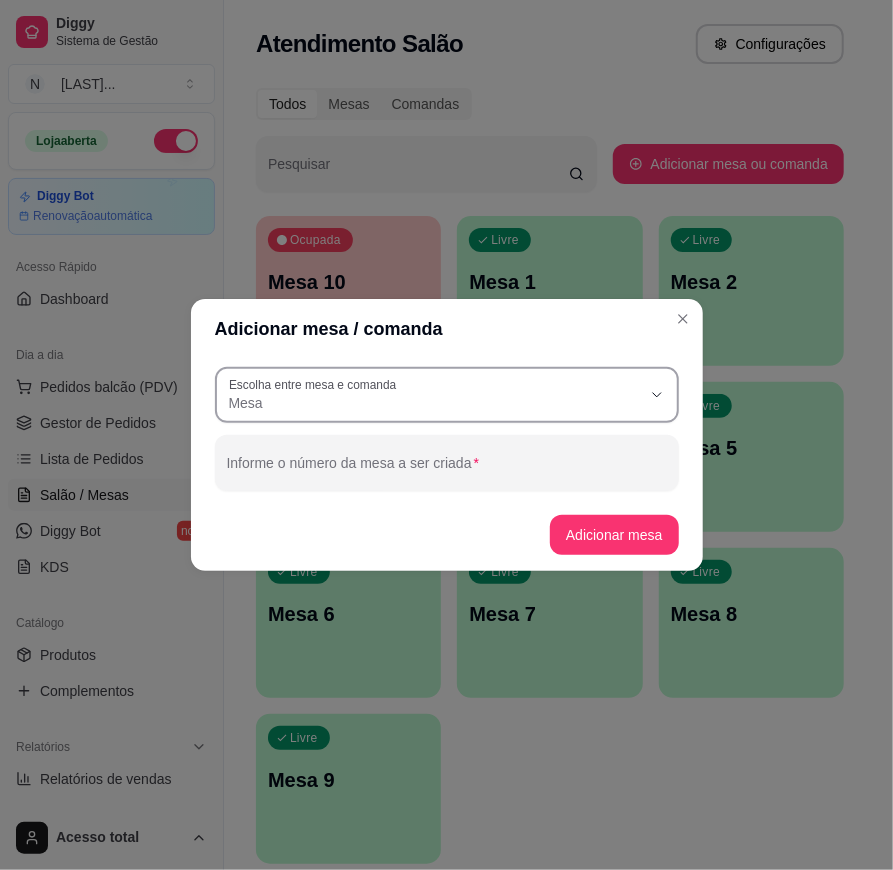 click on "Mesa" at bounding box center [435, 403] 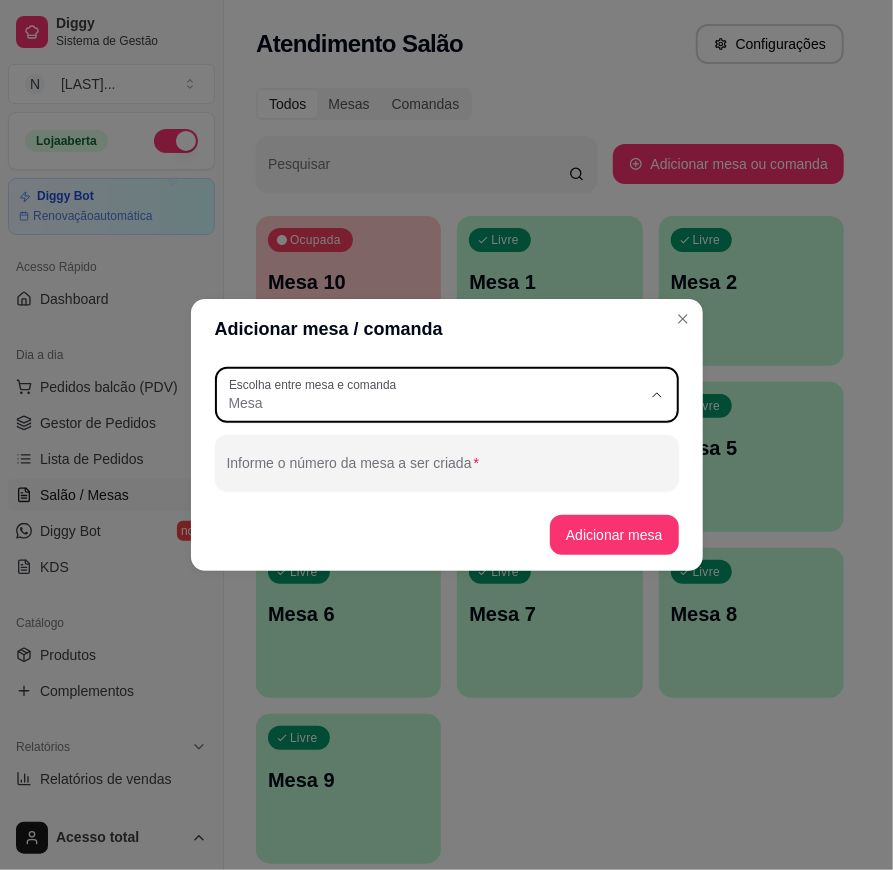 click on "Comanda" at bounding box center (437, 483) 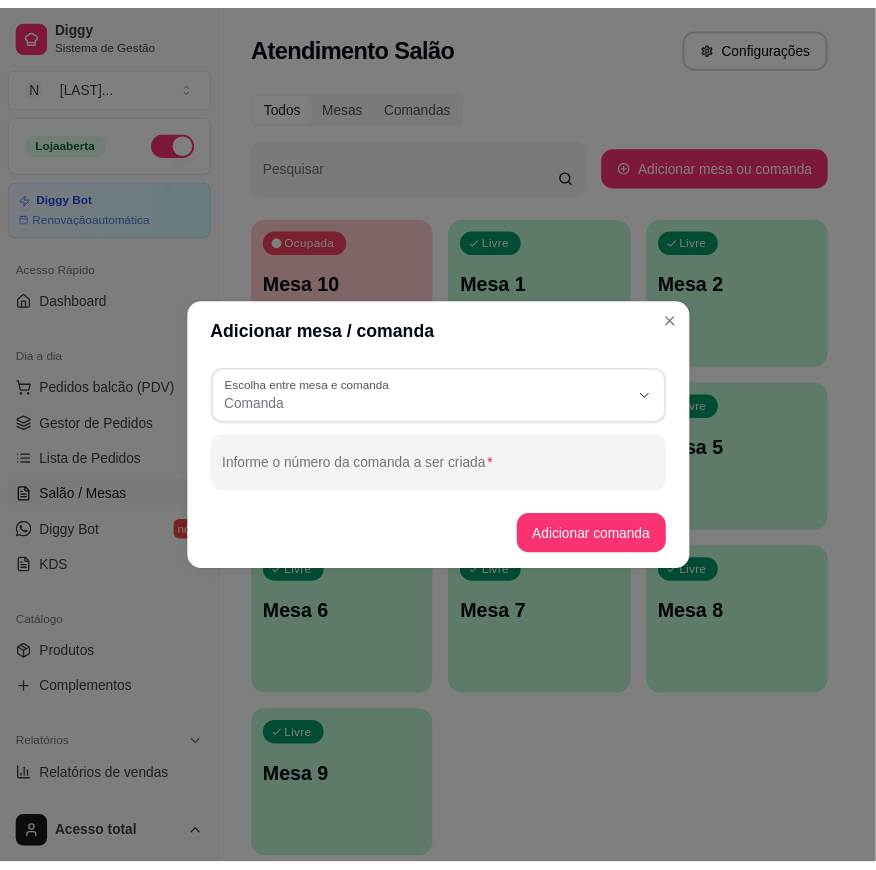 scroll, scrollTop: 19, scrollLeft: 0, axis: vertical 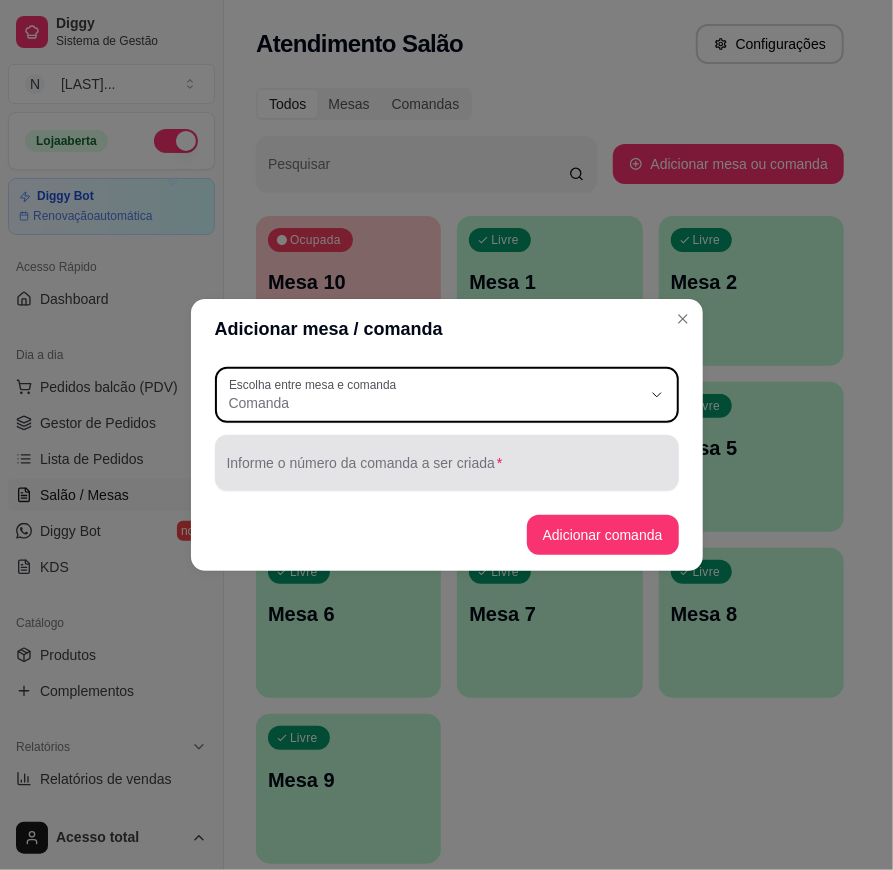 click on "Informe o número da comanda a ser criada" at bounding box center (447, 471) 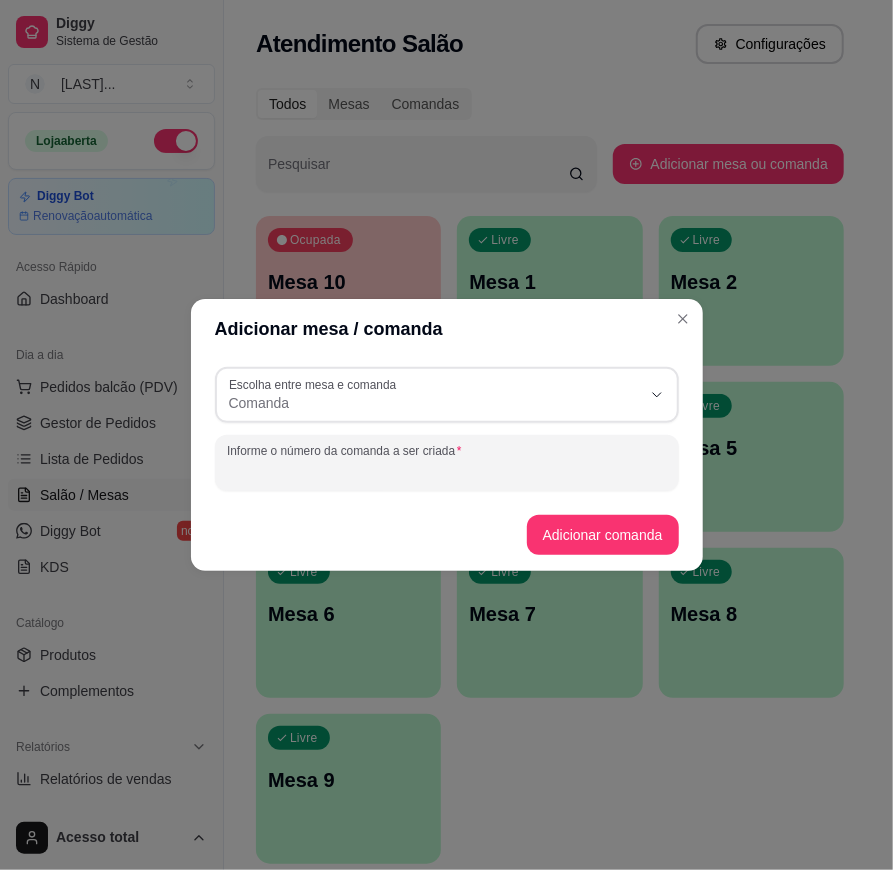 type on "3" 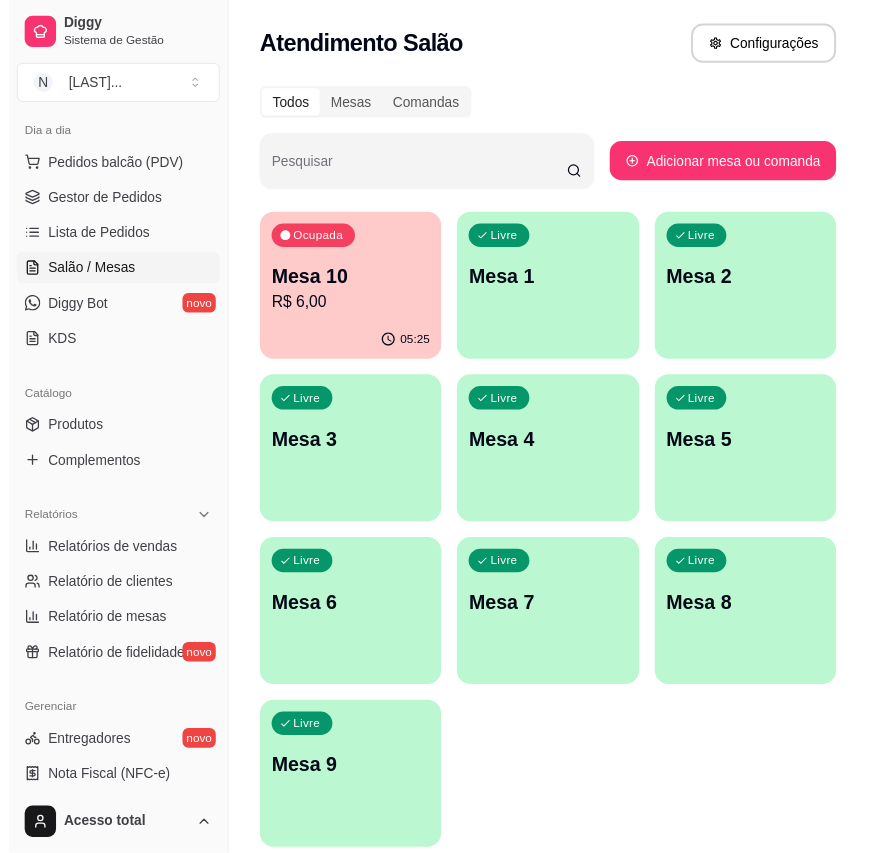 scroll, scrollTop: 333, scrollLeft: 0, axis: vertical 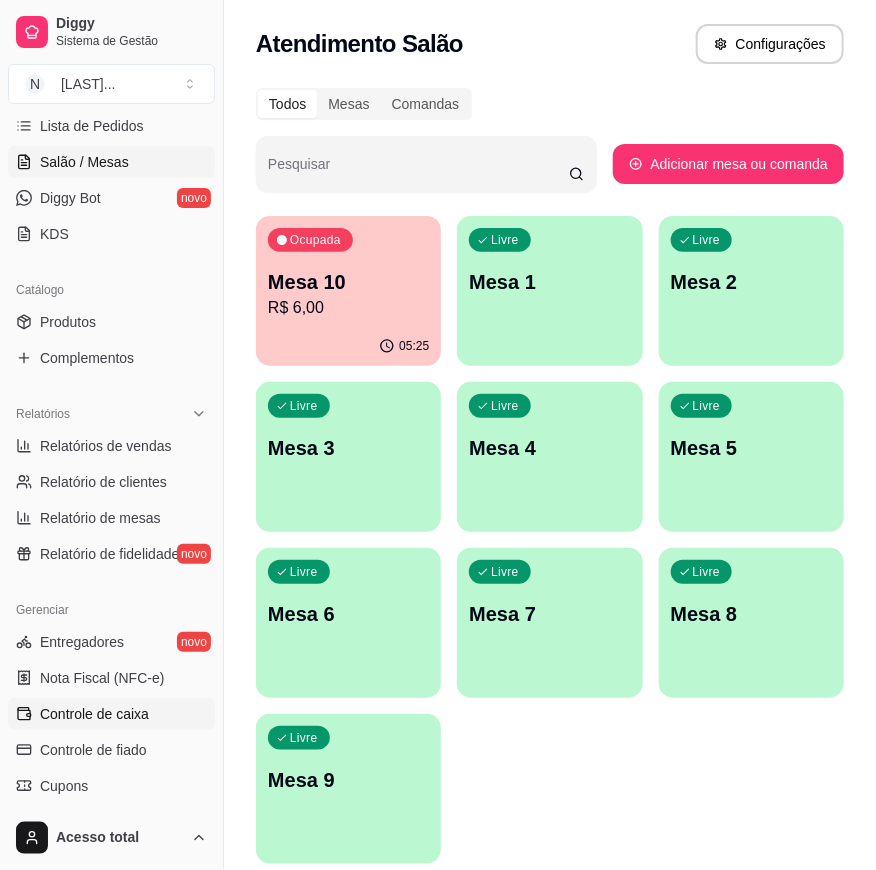 click on "Controle de caixa" at bounding box center [111, 714] 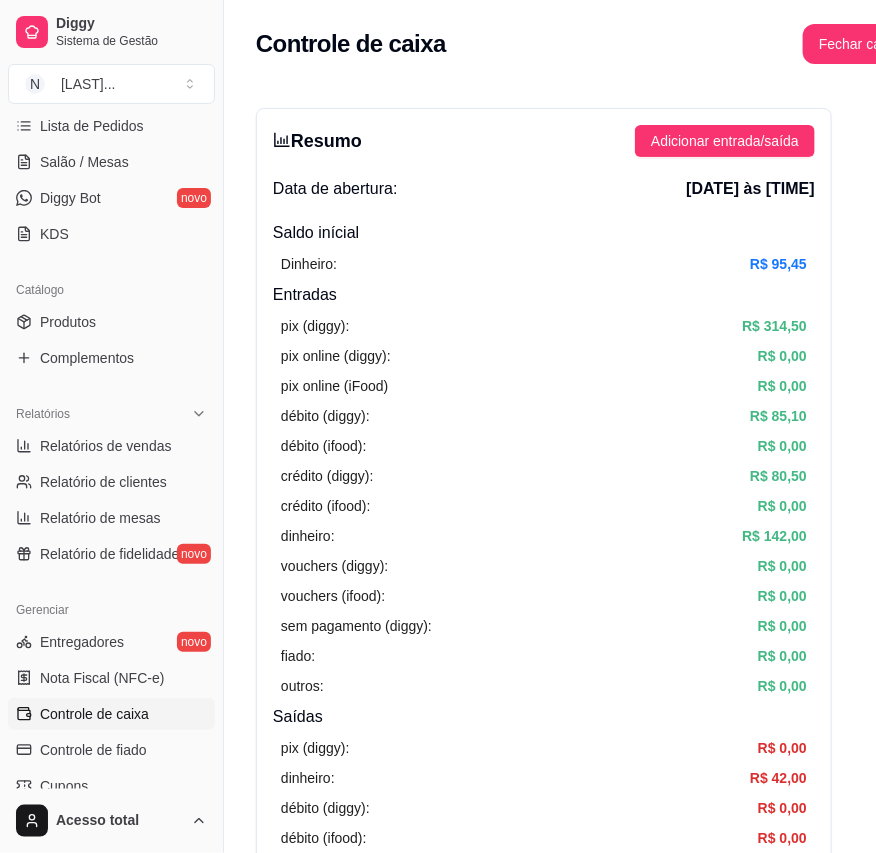 scroll, scrollTop: 444, scrollLeft: 0, axis: vertical 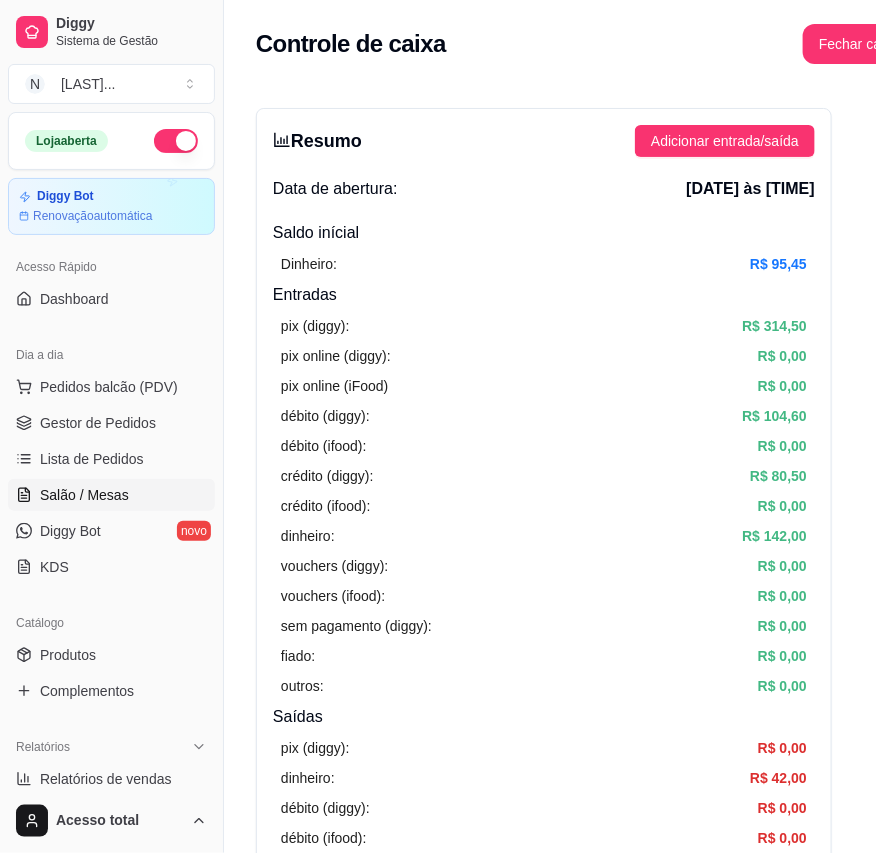 click on "Salão / Mesas" at bounding box center [111, 495] 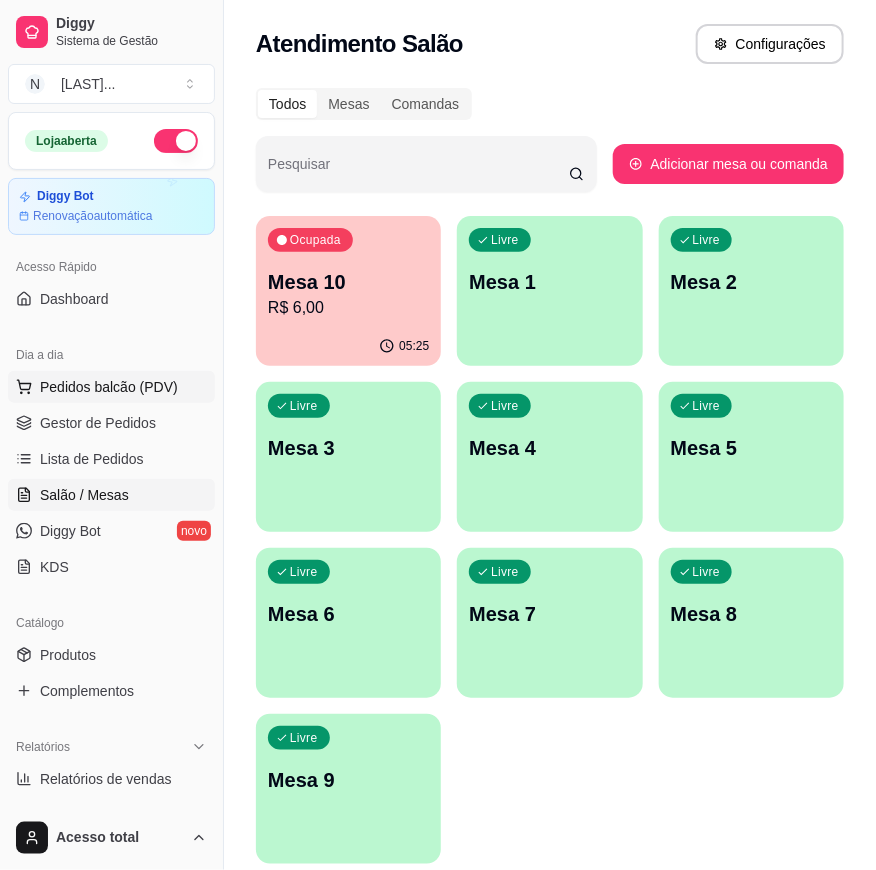 click on "Pedidos balcão (PDV)" at bounding box center [109, 387] 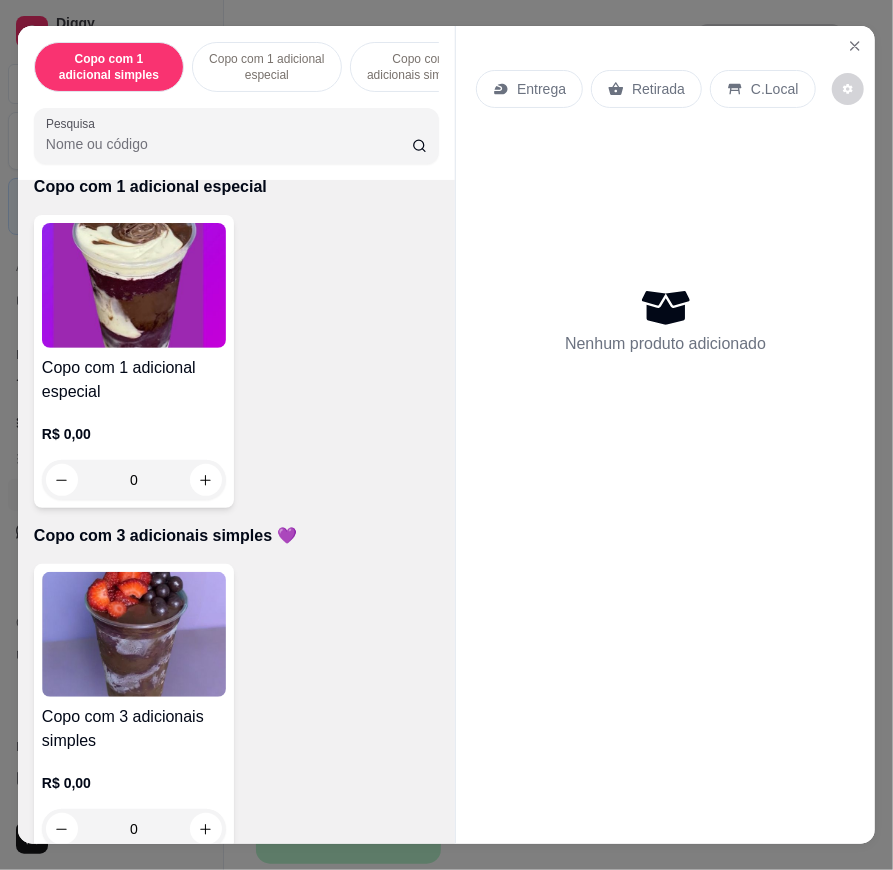 scroll, scrollTop: 777, scrollLeft: 0, axis: vertical 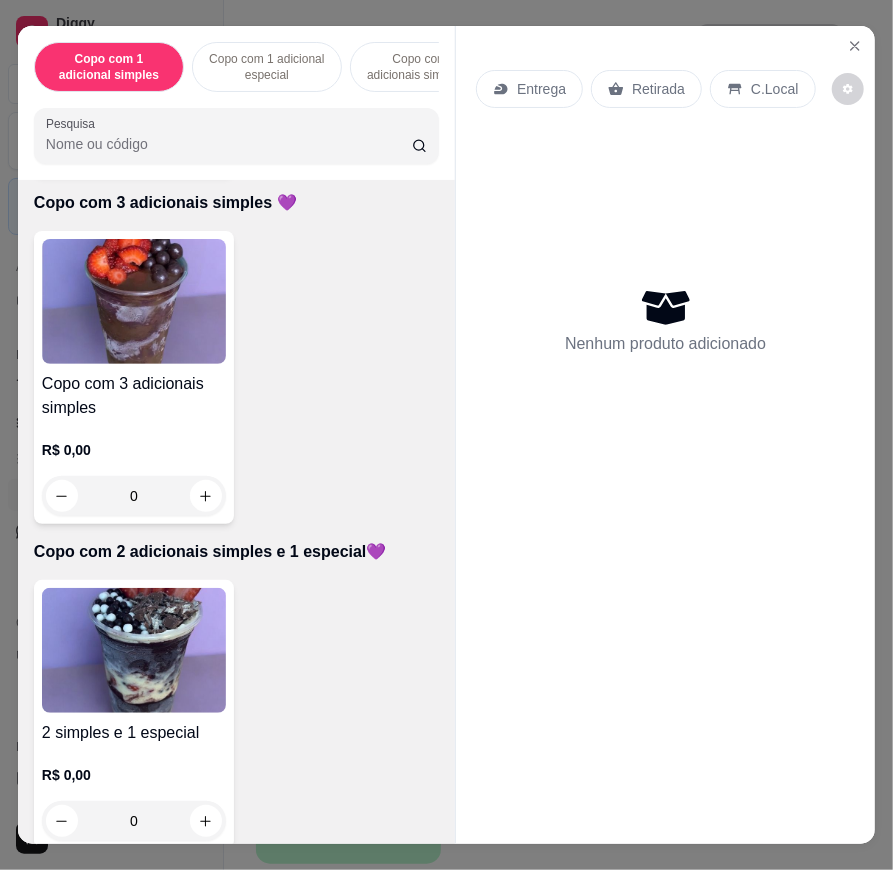 click at bounding box center (134, 650) 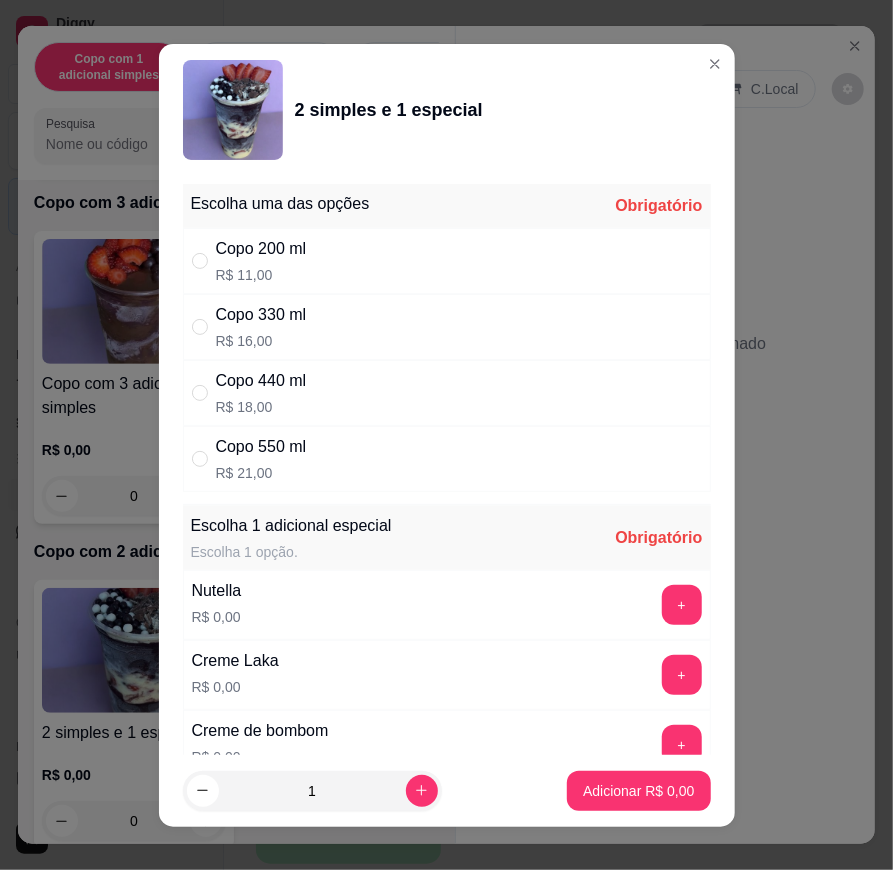 click on "Copo 330 ml" at bounding box center (261, 315) 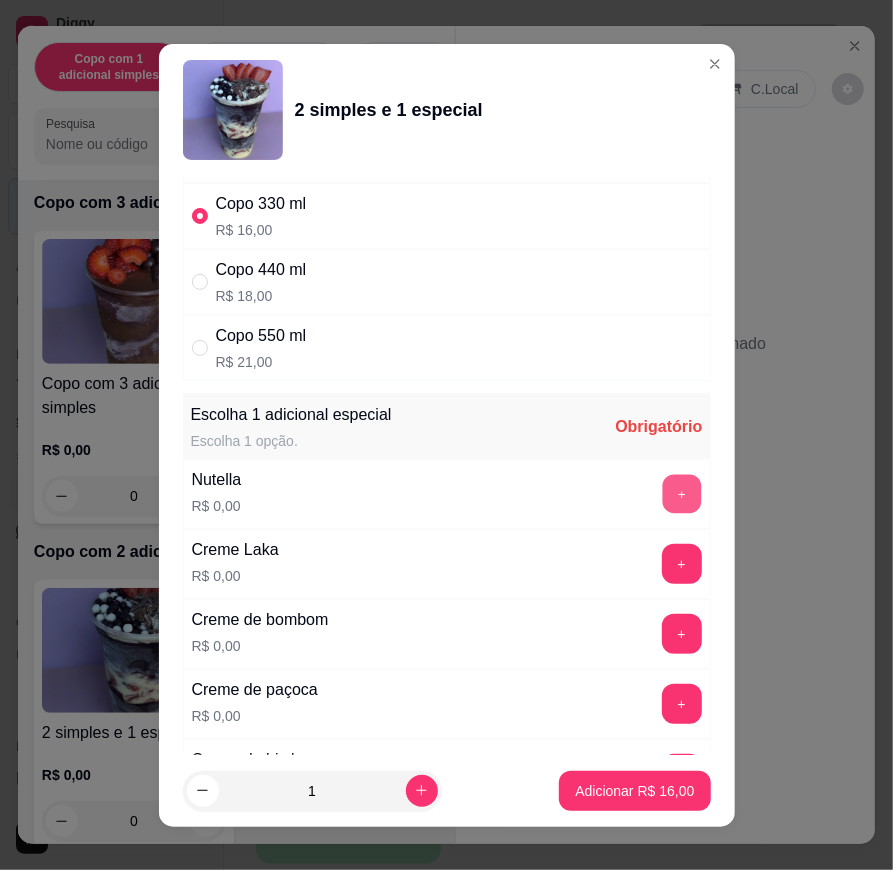click on "+" at bounding box center (681, 493) 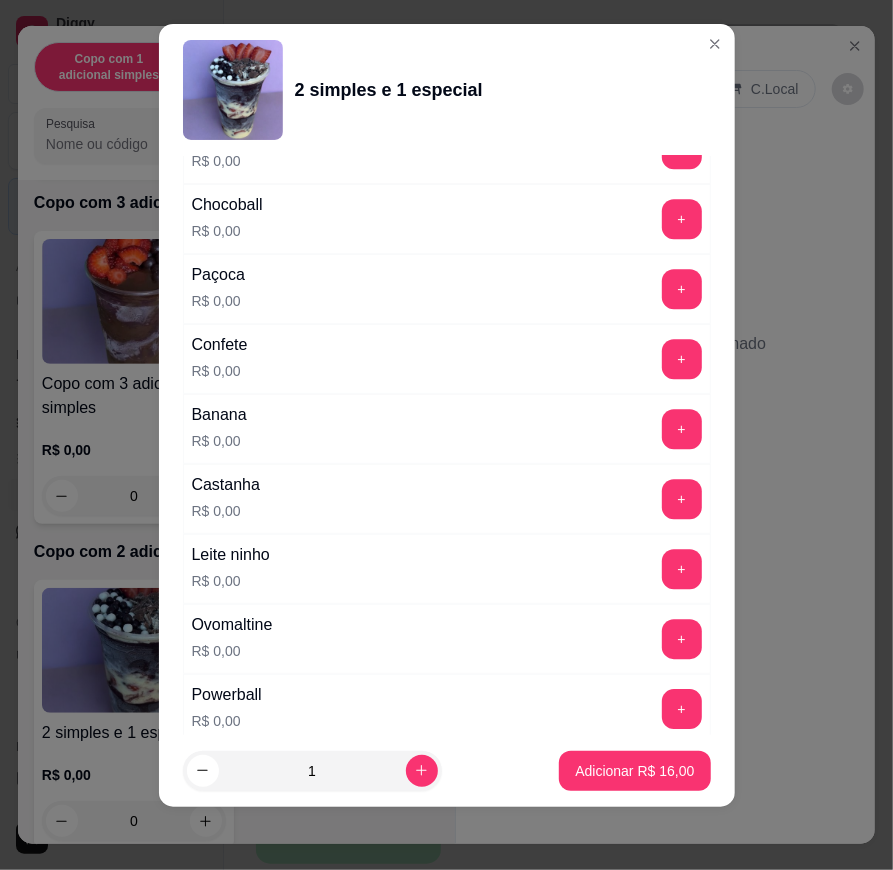 scroll, scrollTop: 1719, scrollLeft: 0, axis: vertical 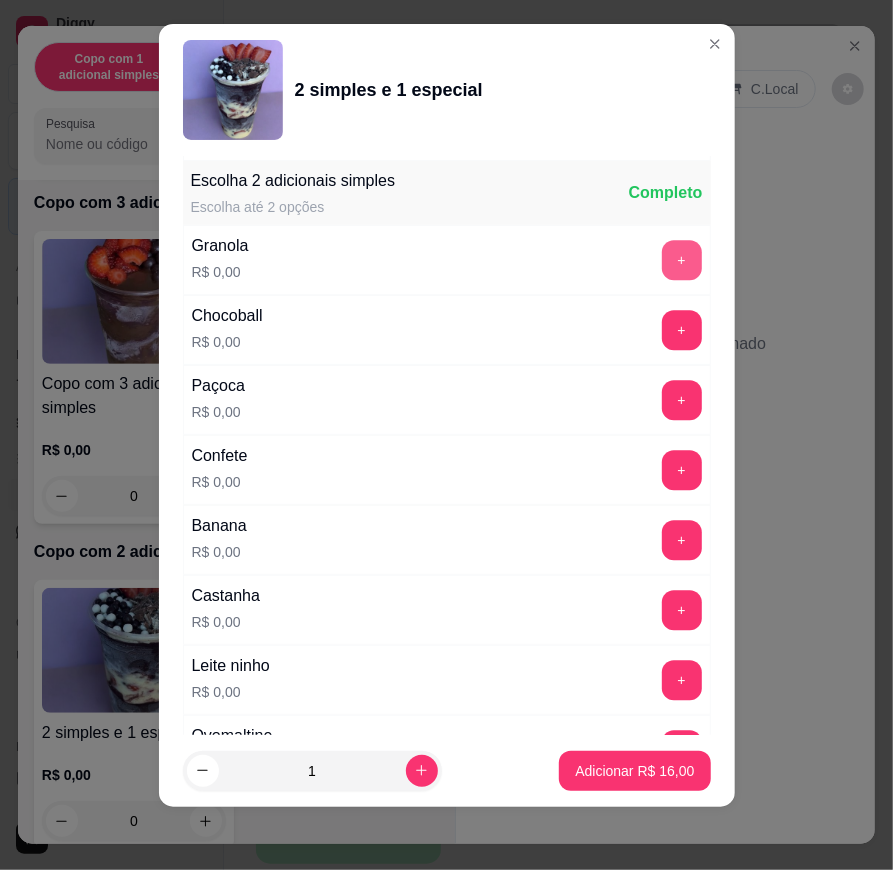 click on "+" at bounding box center (682, 260) 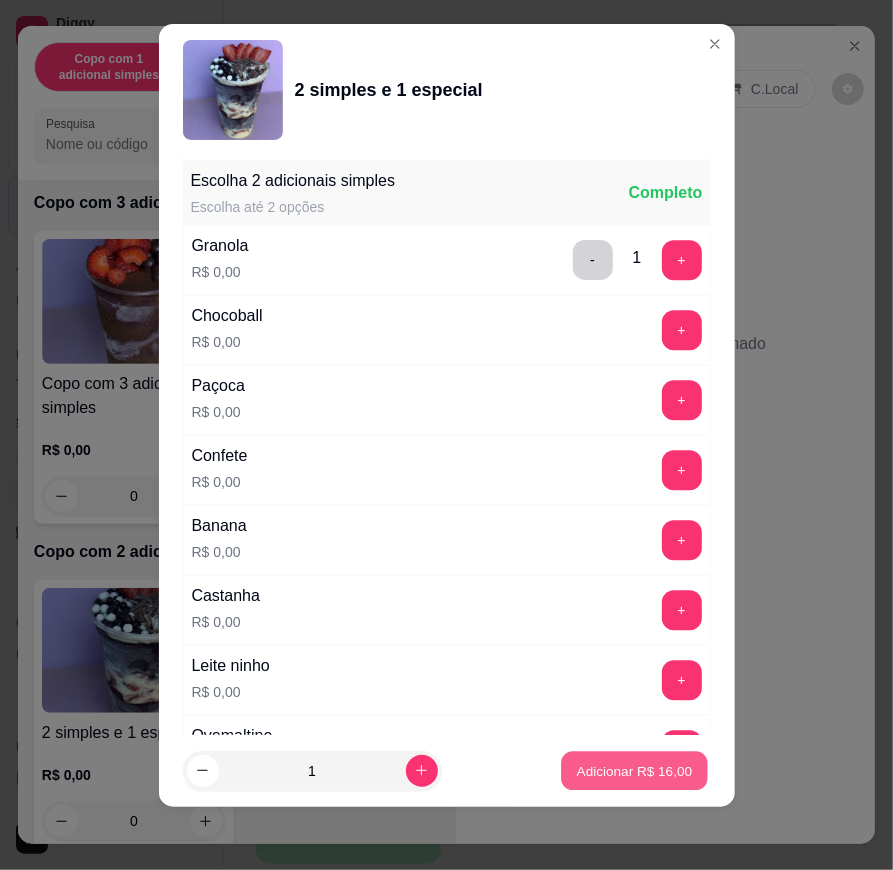 click on "Adicionar   R$ 16,00" at bounding box center (635, 770) 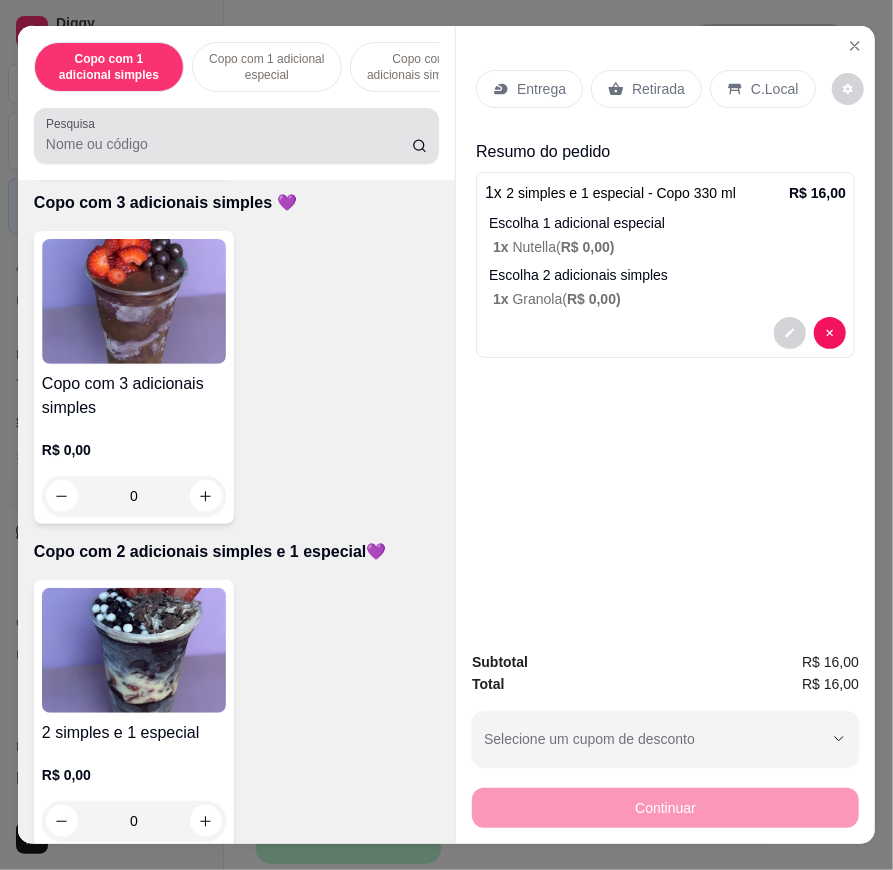 click on "Pesquisa" at bounding box center (229, 144) 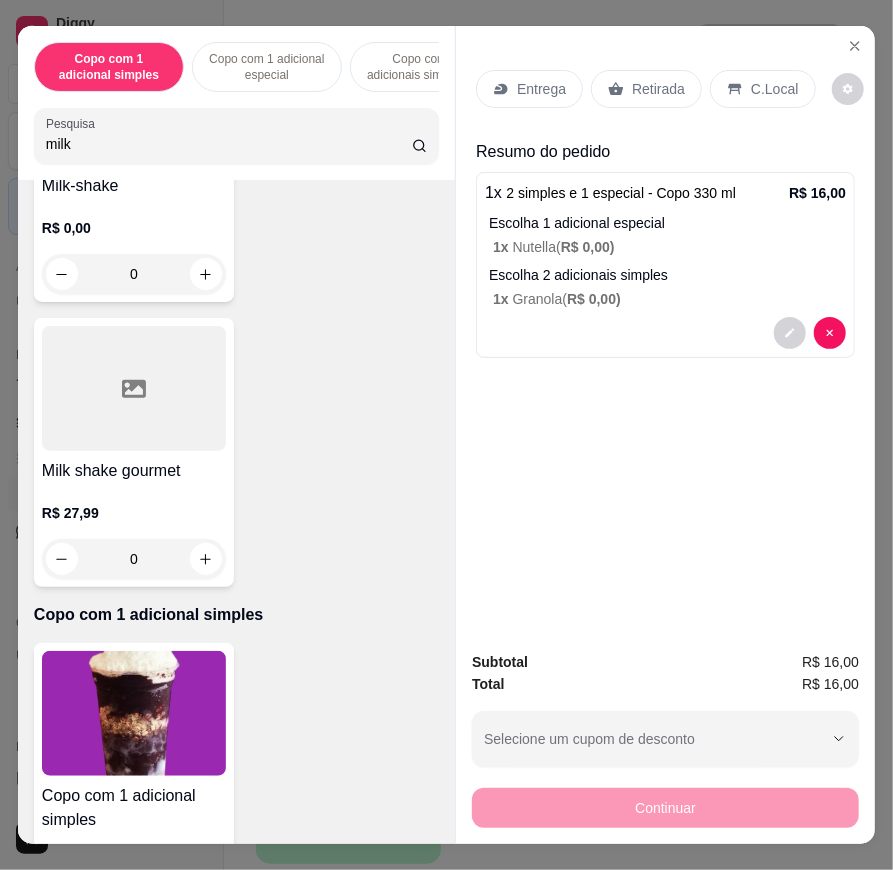 scroll, scrollTop: 0, scrollLeft: 0, axis: both 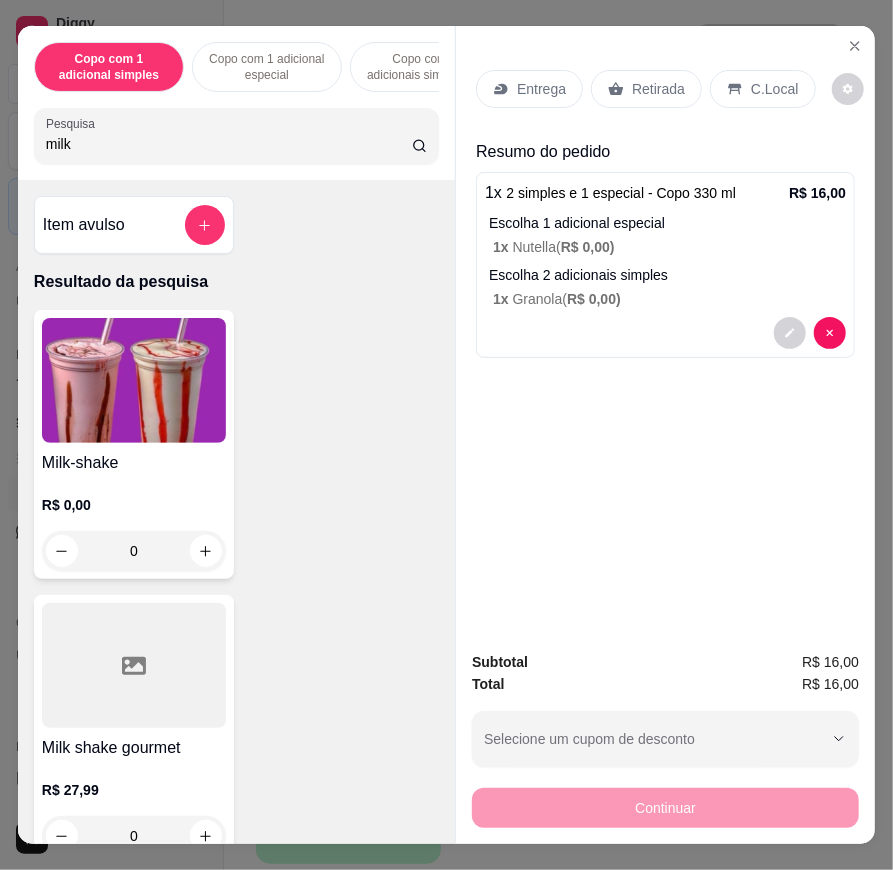 type on "milk" 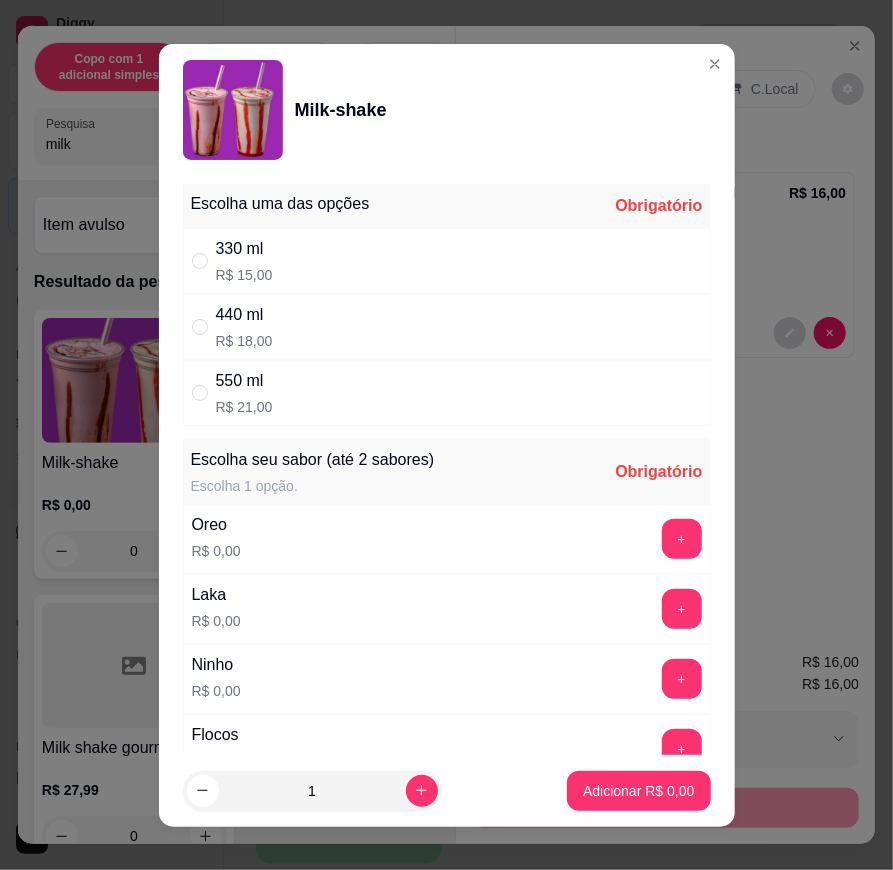 click on "330 ml" at bounding box center (244, 249) 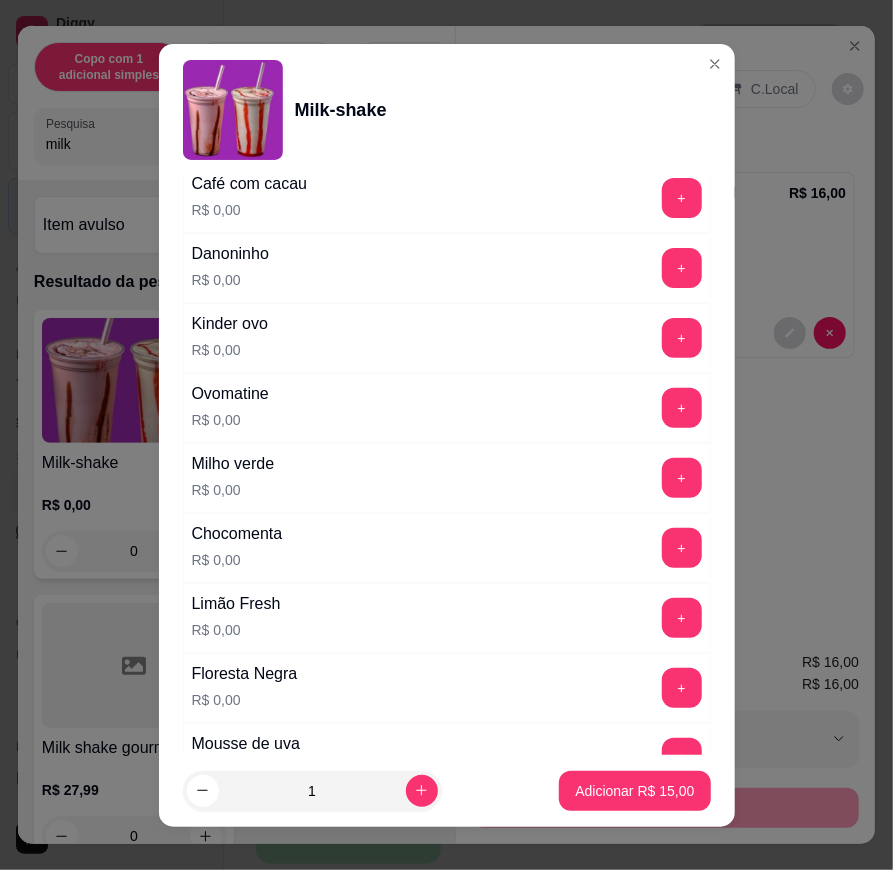 scroll, scrollTop: 1222, scrollLeft: 0, axis: vertical 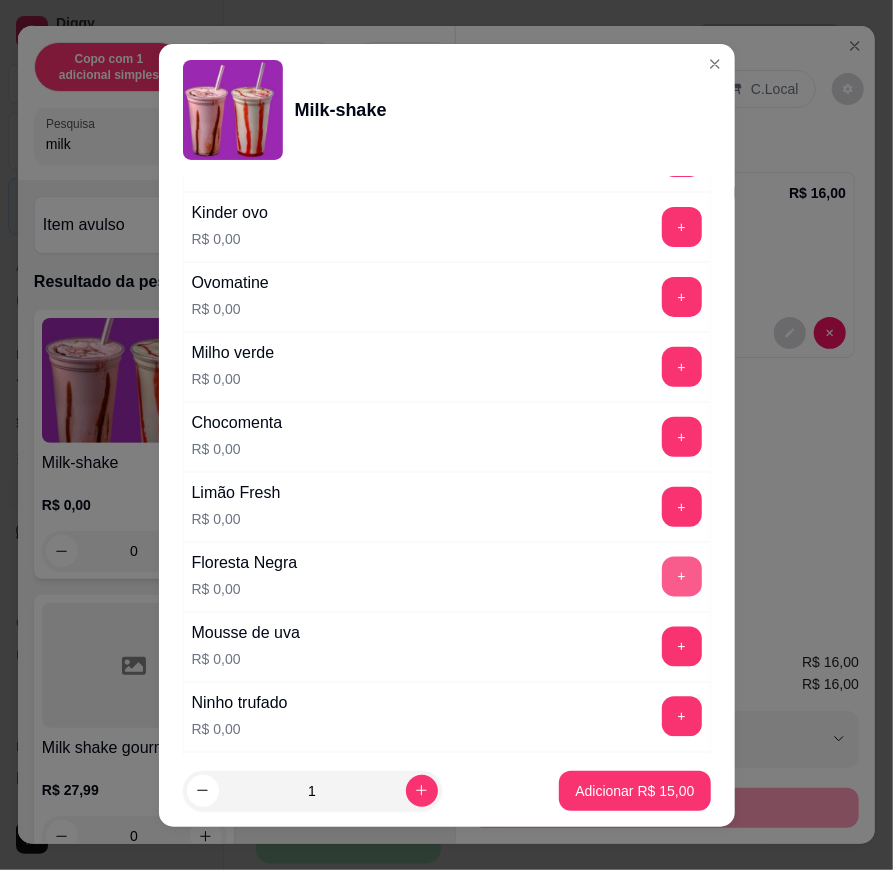 click on "+" at bounding box center [682, 577] 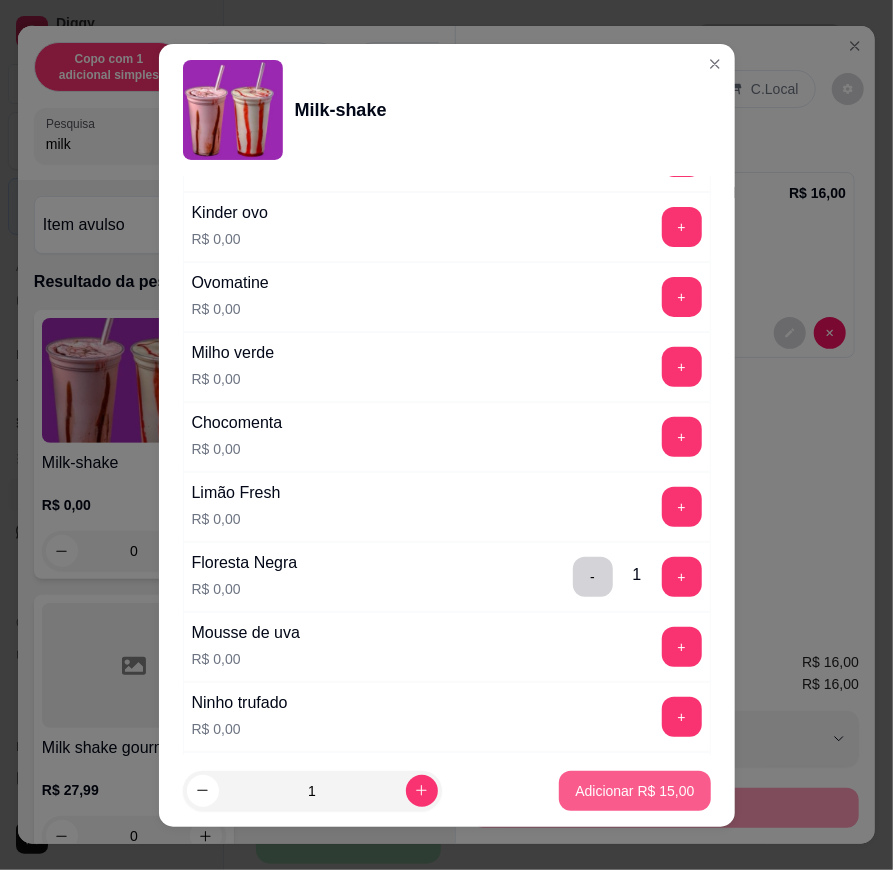 click on "Adicionar   R$ 15,00" at bounding box center (634, 791) 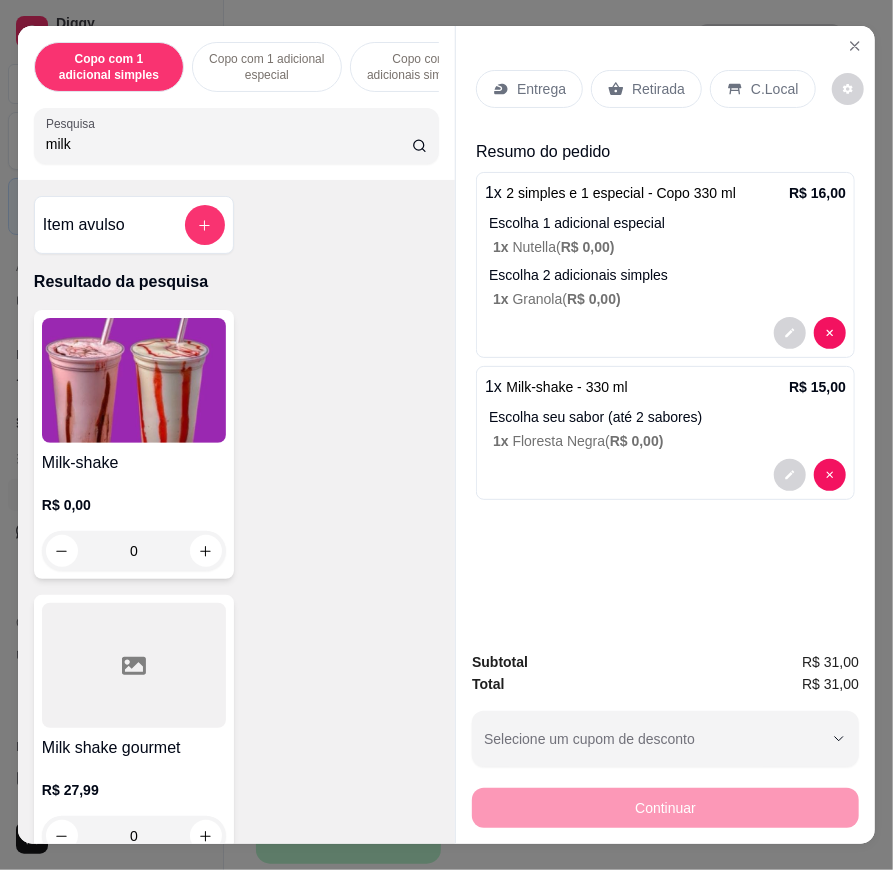 click at bounding box center (134, 380) 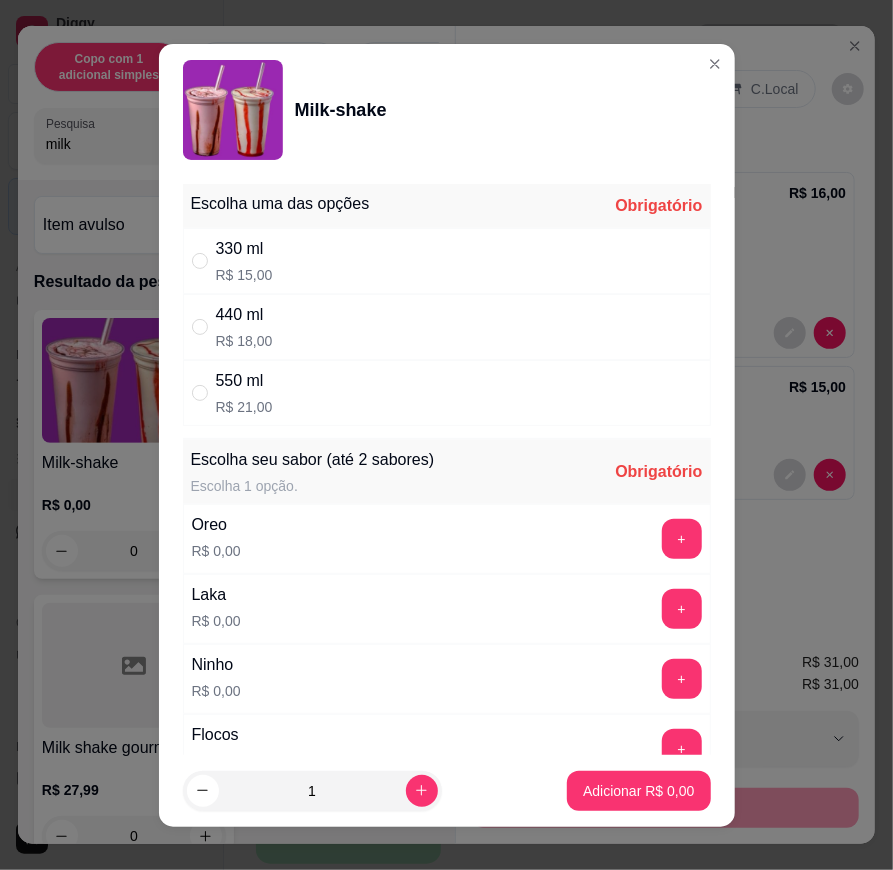 click on "330 ml R$ 15,00" at bounding box center [447, 261] 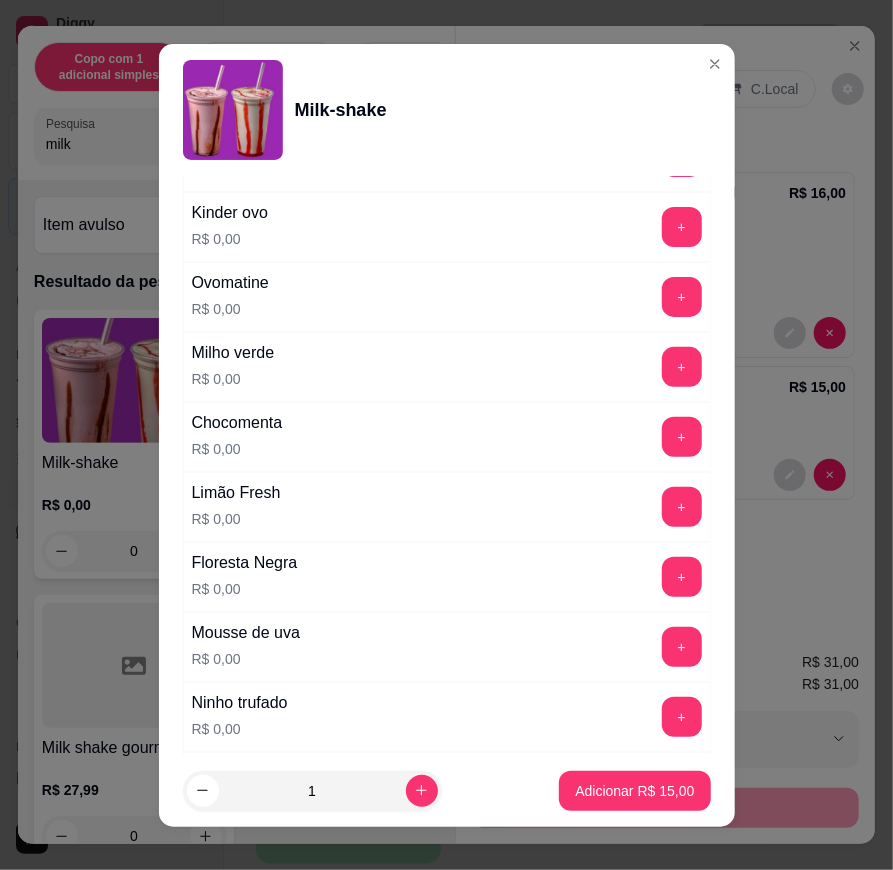 scroll, scrollTop: 1333, scrollLeft: 0, axis: vertical 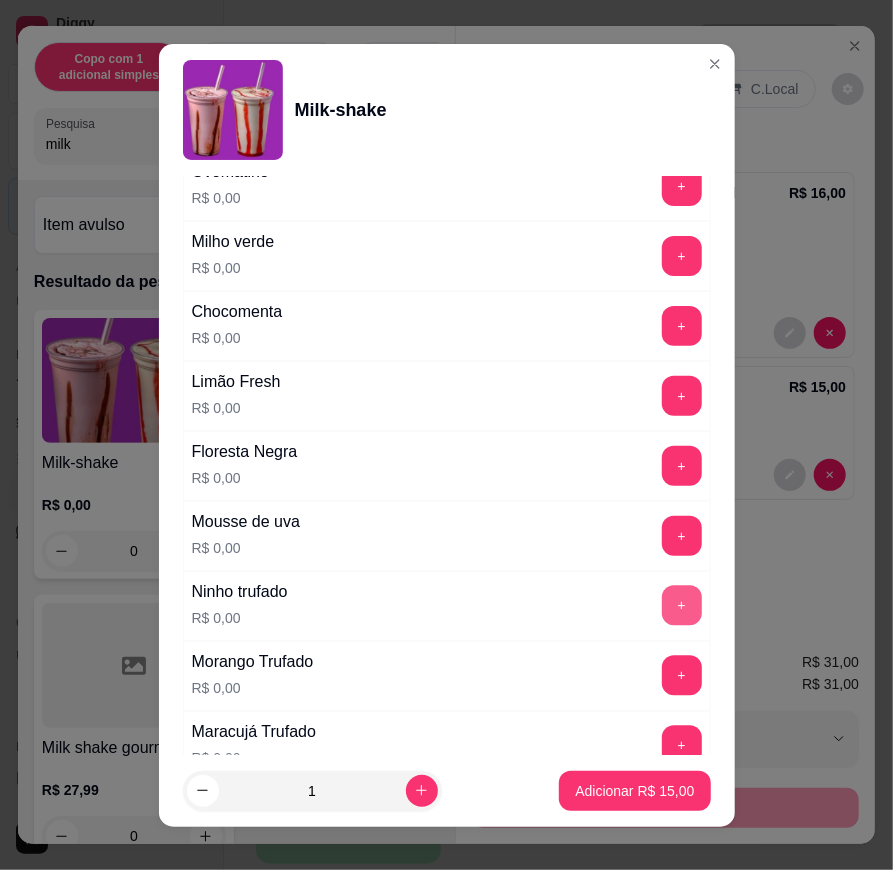 click on "+" at bounding box center [682, 606] 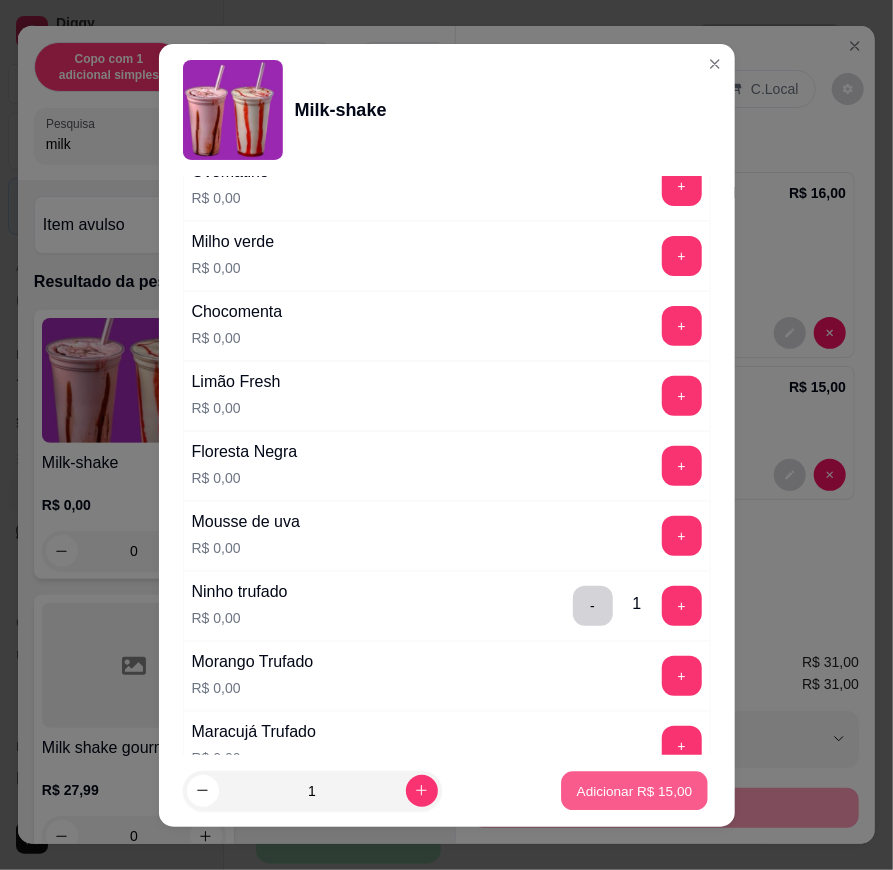 click on "Adicionar   R$ 15,00" at bounding box center [635, 790] 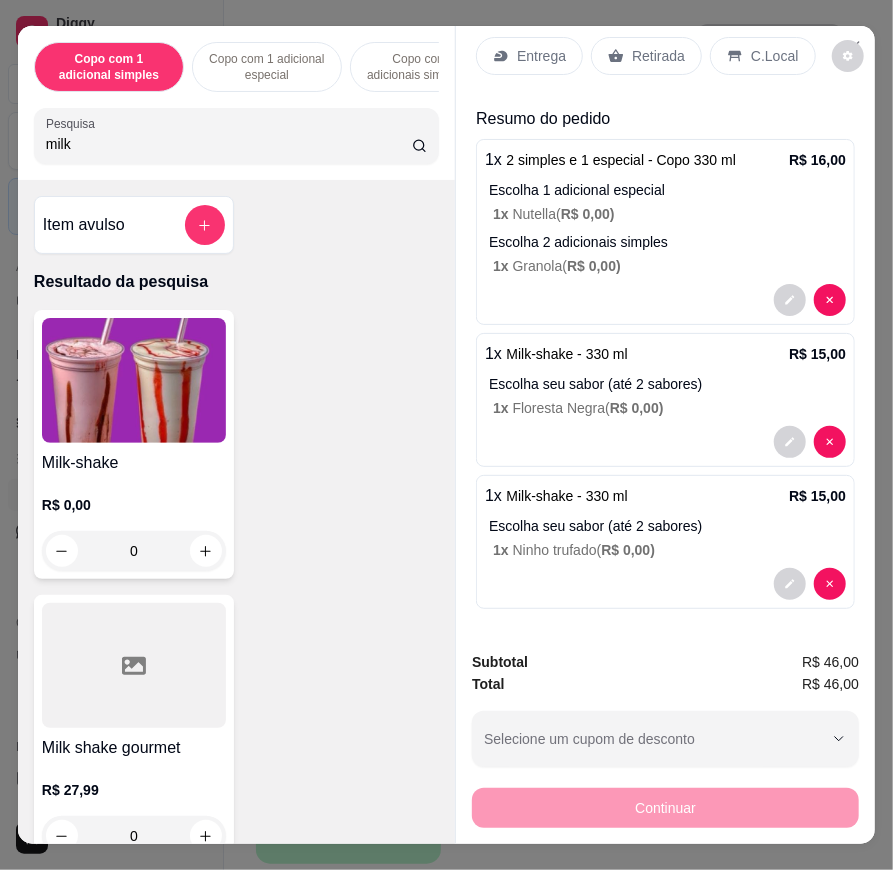 scroll, scrollTop: 0, scrollLeft: 0, axis: both 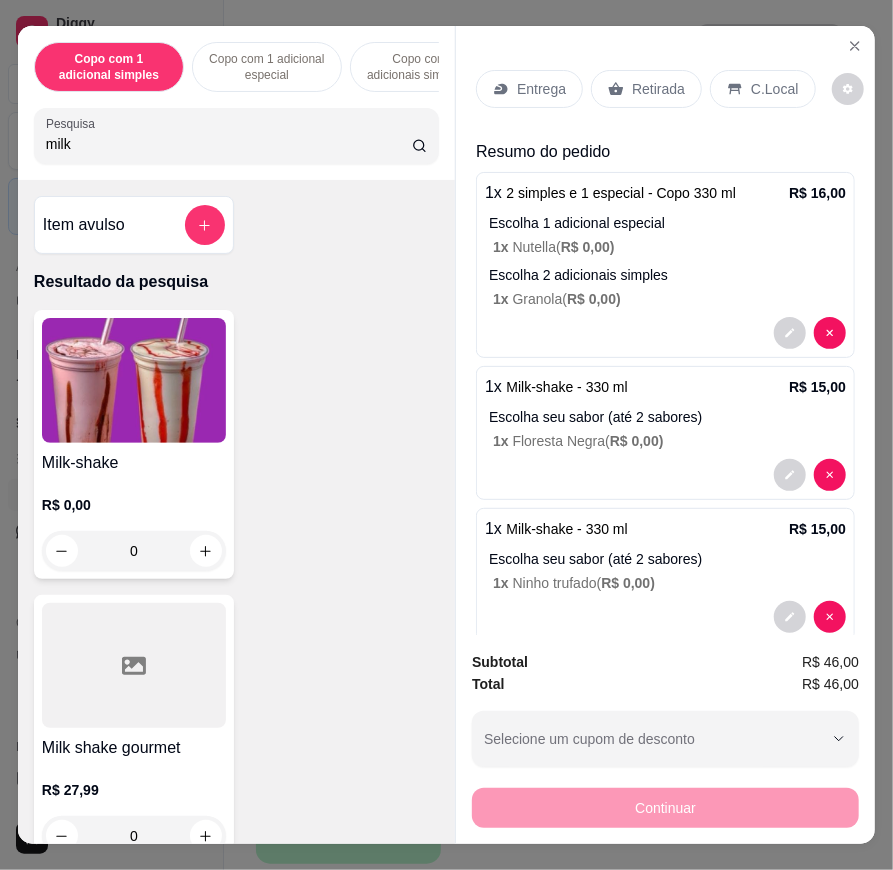click on "Entrega" at bounding box center (541, 89) 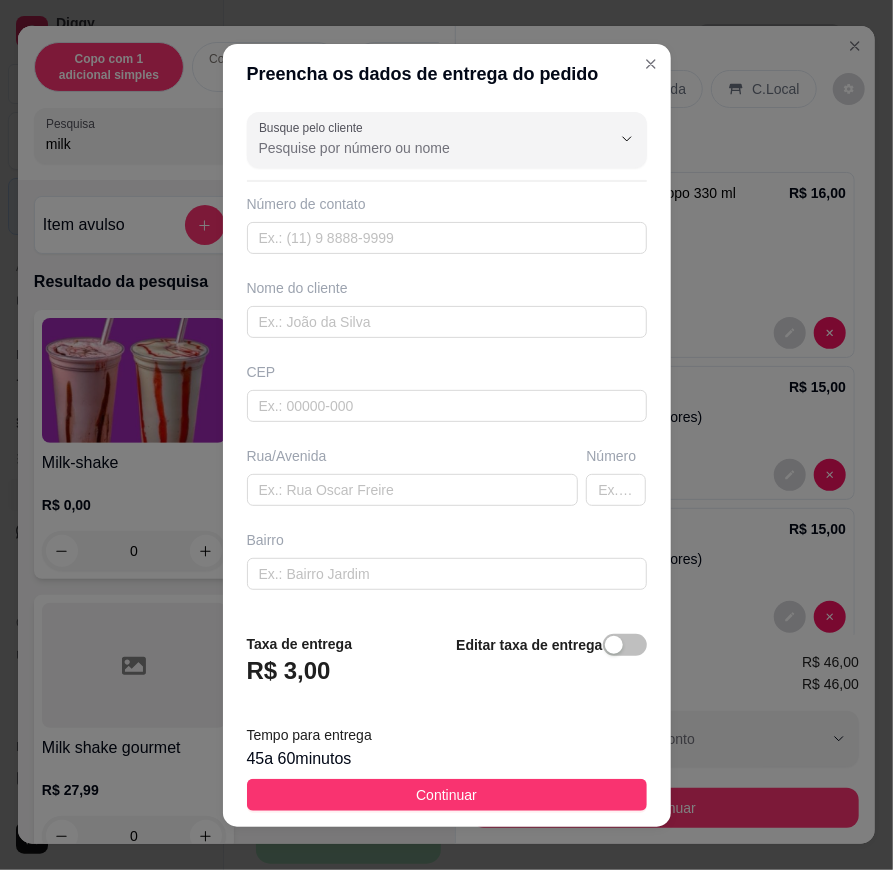scroll, scrollTop: 159, scrollLeft: 0, axis: vertical 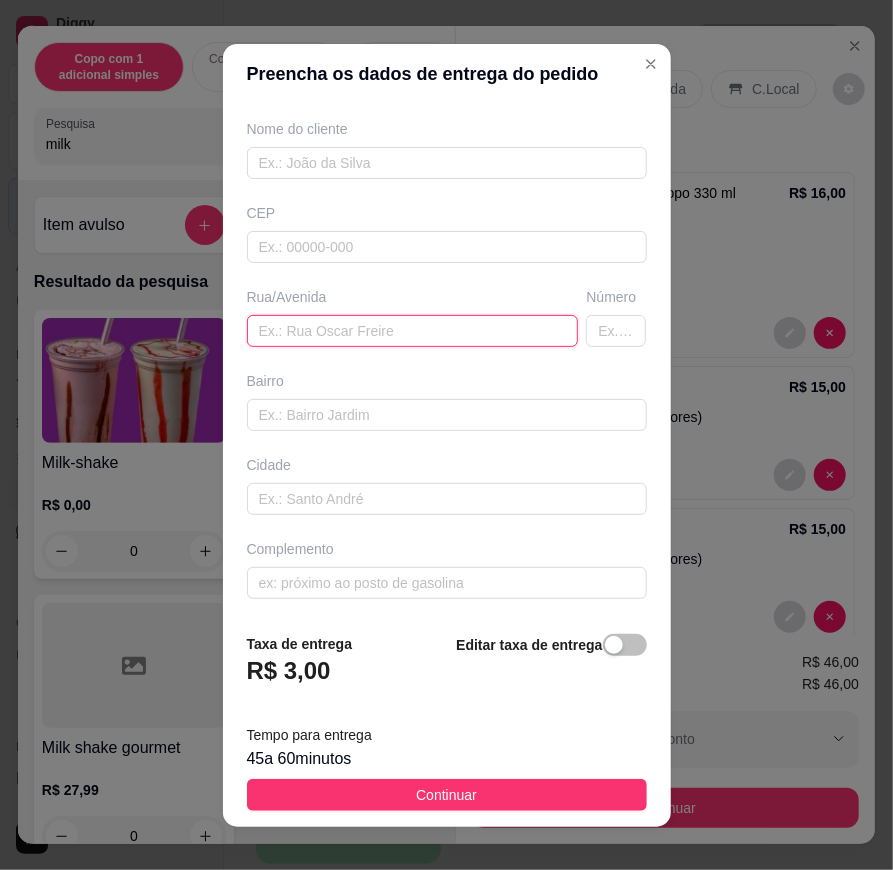 click at bounding box center (413, 331) 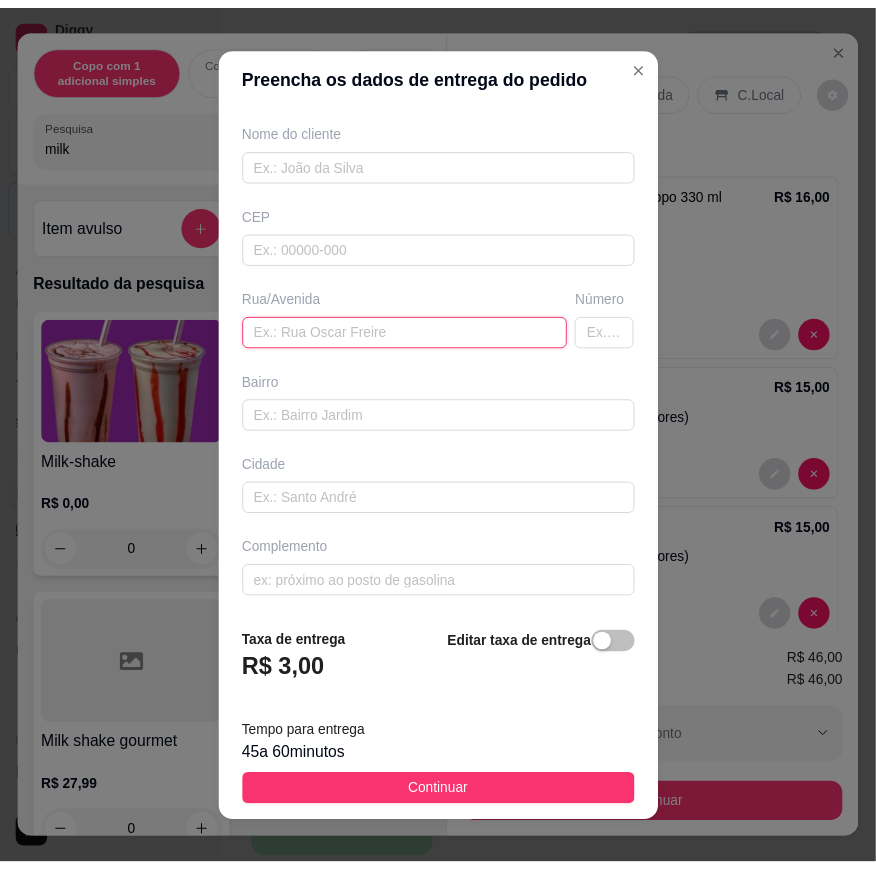scroll, scrollTop: 0, scrollLeft: 0, axis: both 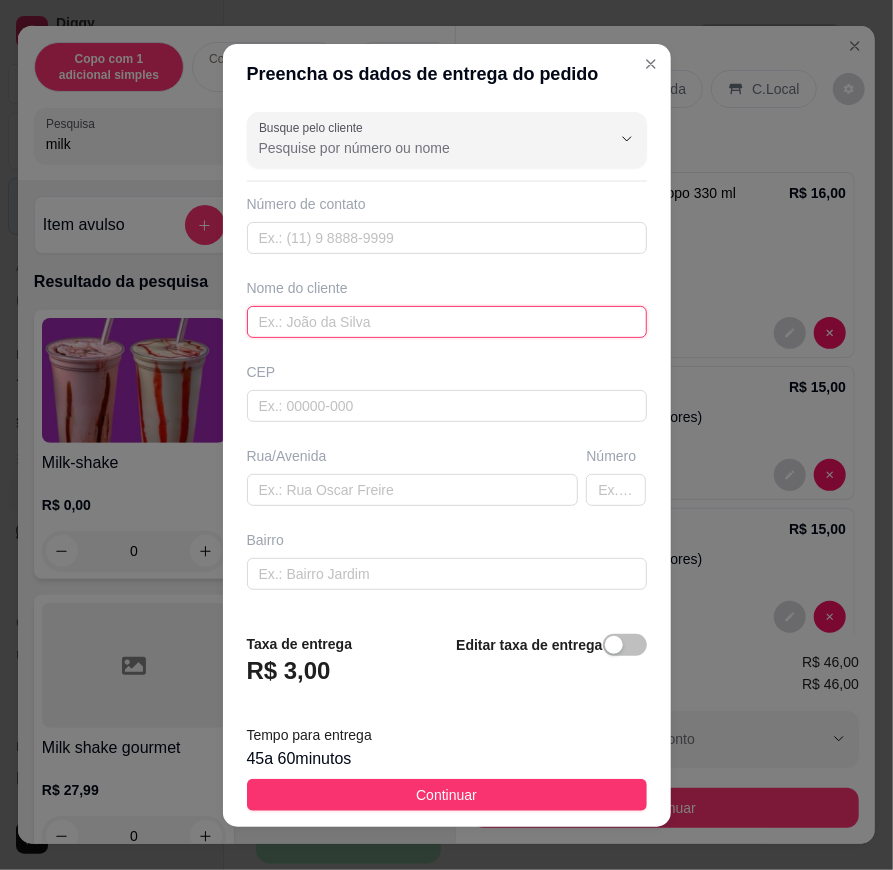 click at bounding box center (447, 322) 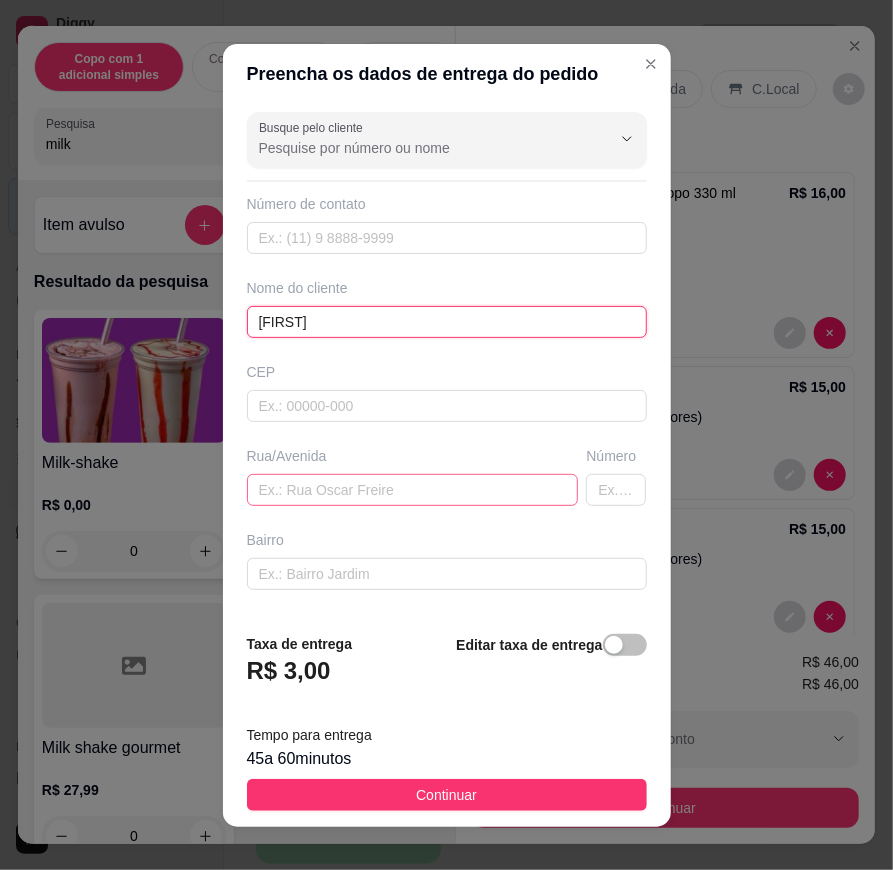 type on "[FIRST]" 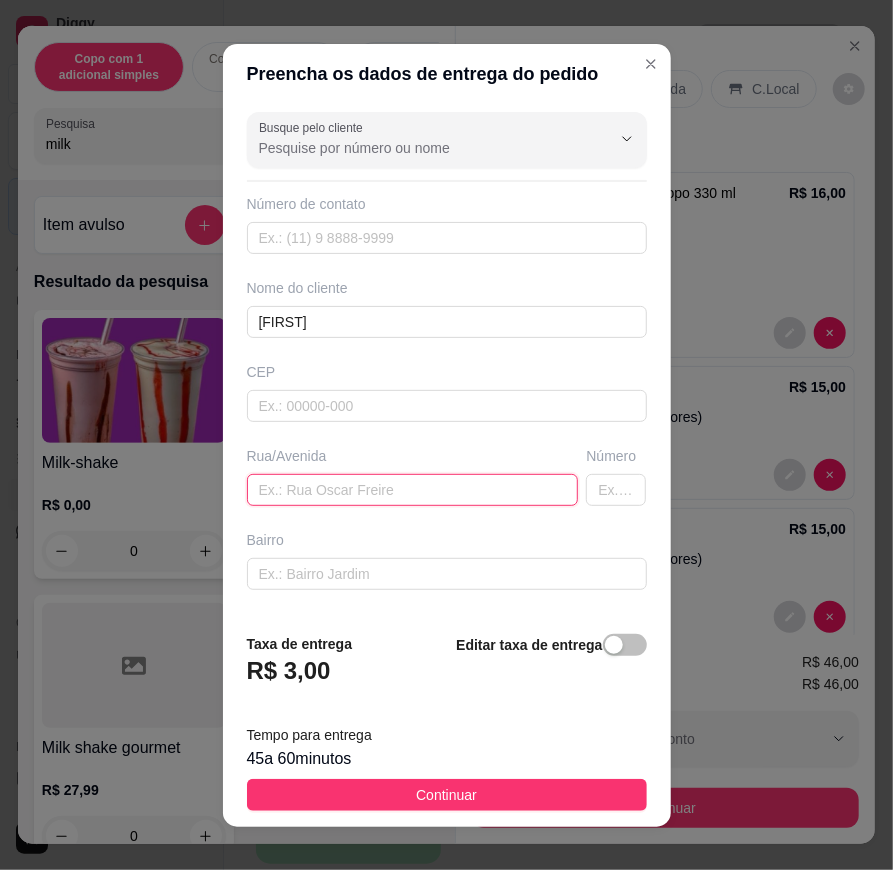 click at bounding box center [413, 490] 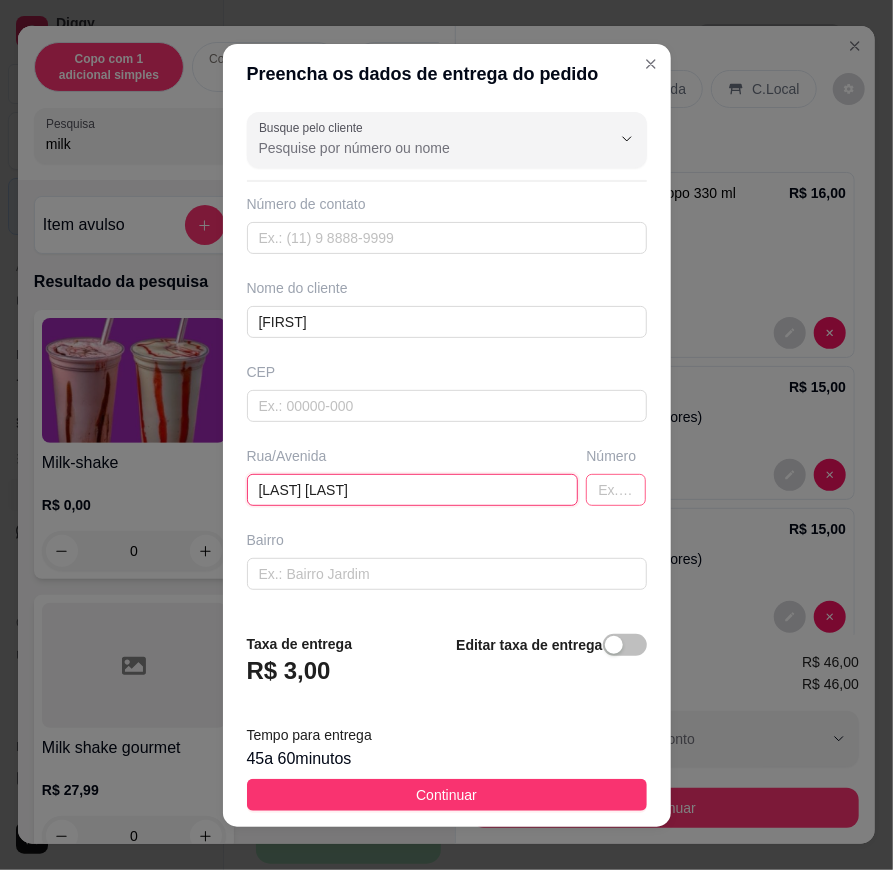 type on "[LAST] [LAST]" 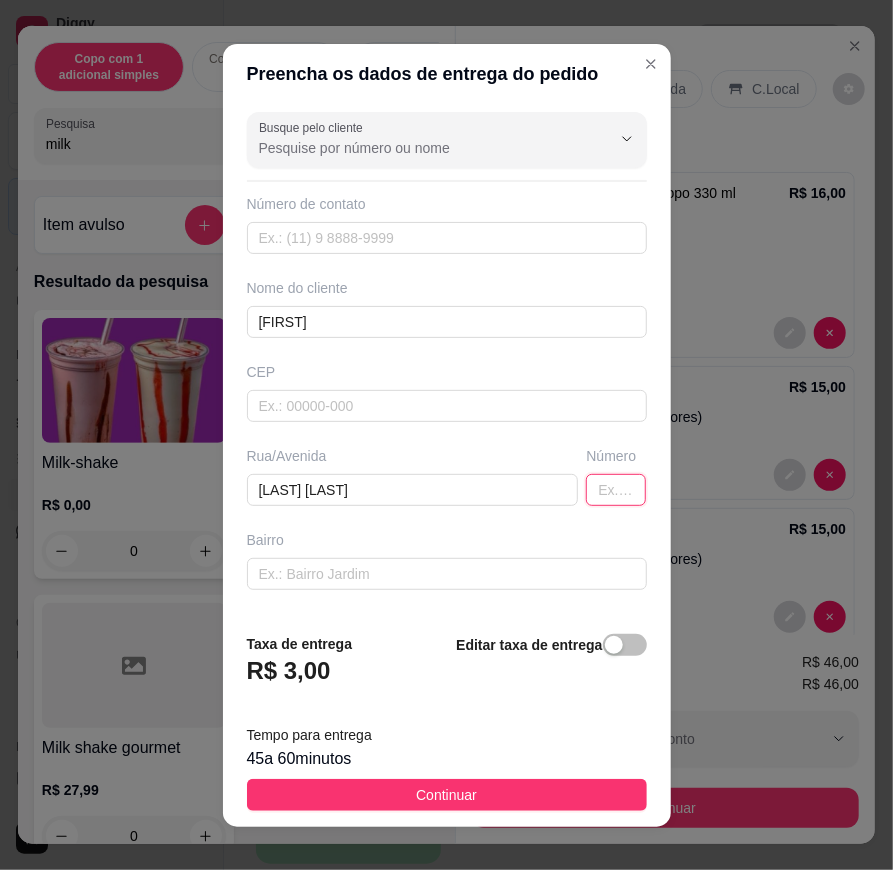 click at bounding box center [616, 490] 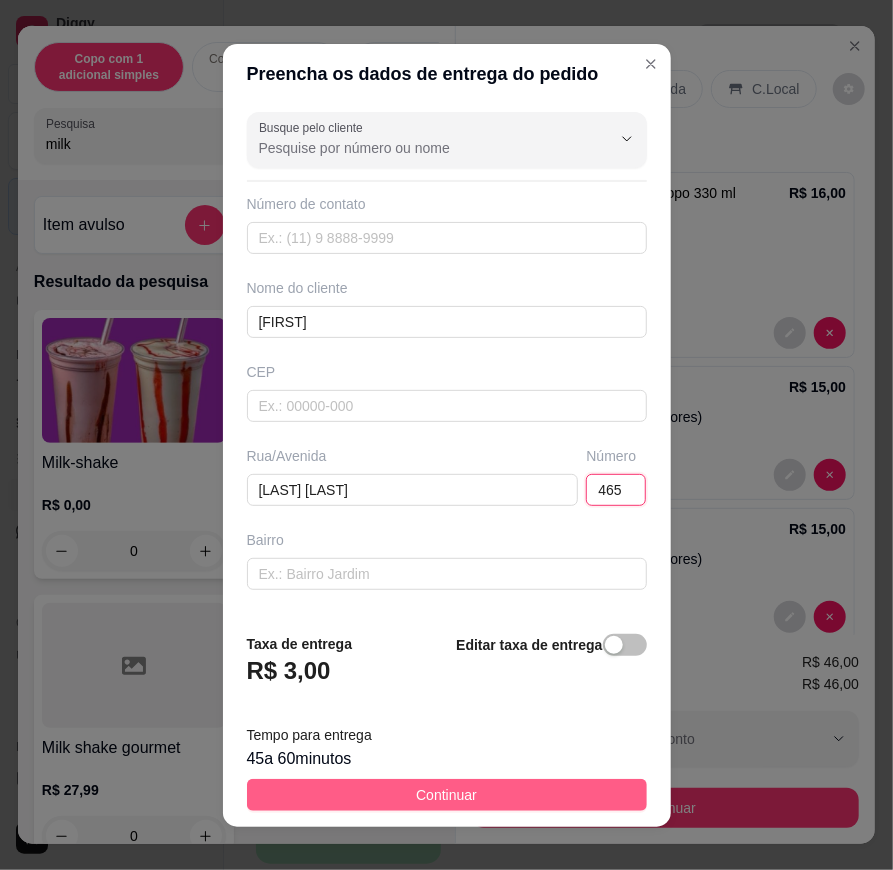 type on "465" 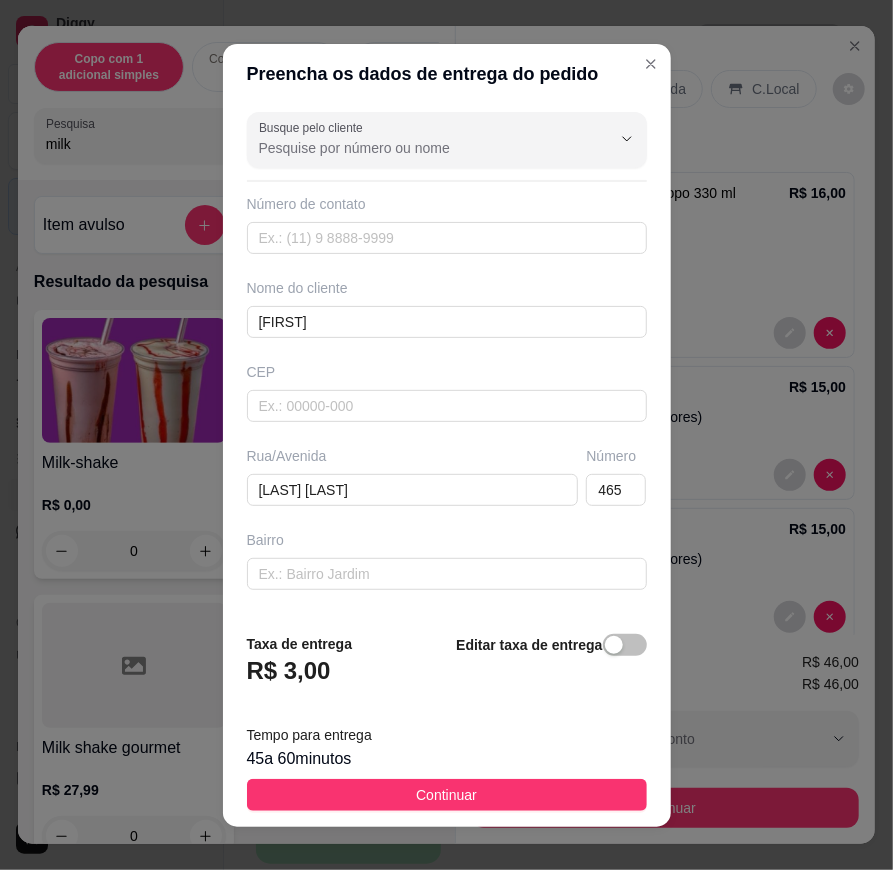 drag, startPoint x: 462, startPoint y: 789, endPoint x: 510, endPoint y: 774, distance: 50.289165 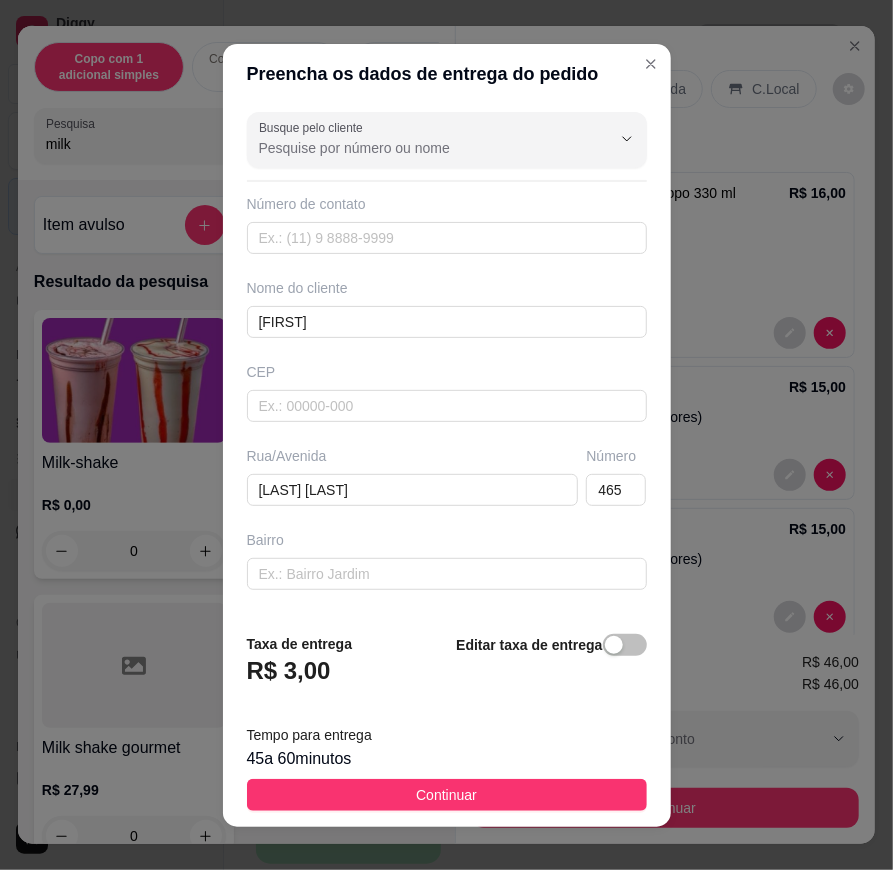 click on "Continuar" at bounding box center [447, 795] 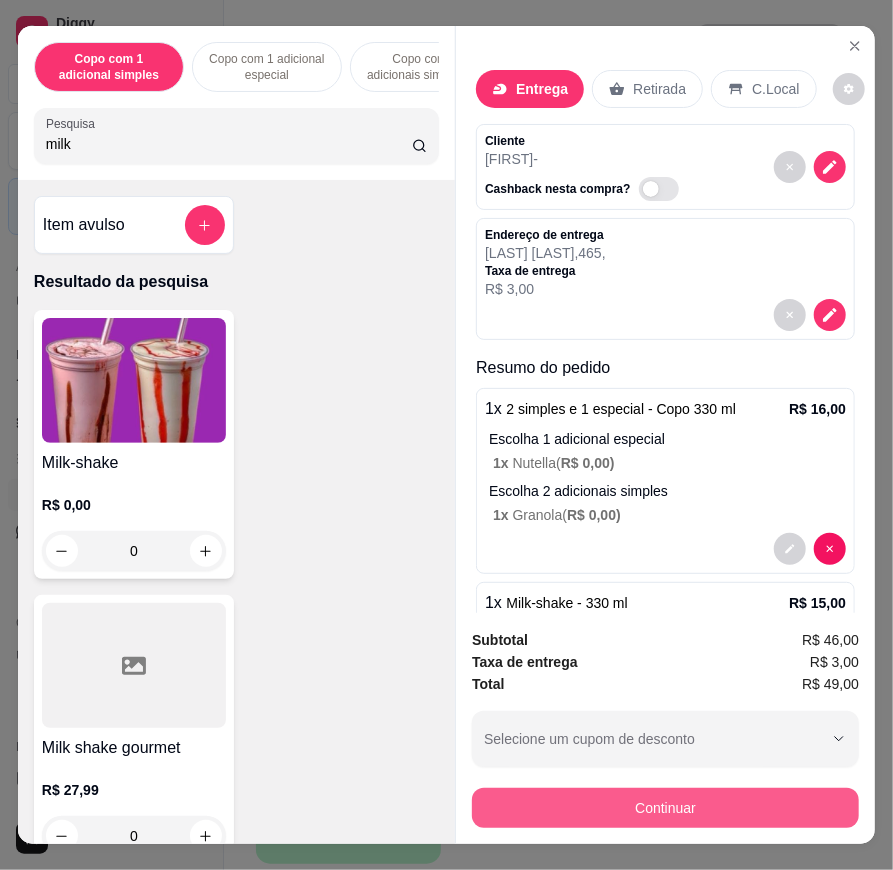 click on "Continuar" at bounding box center (665, 808) 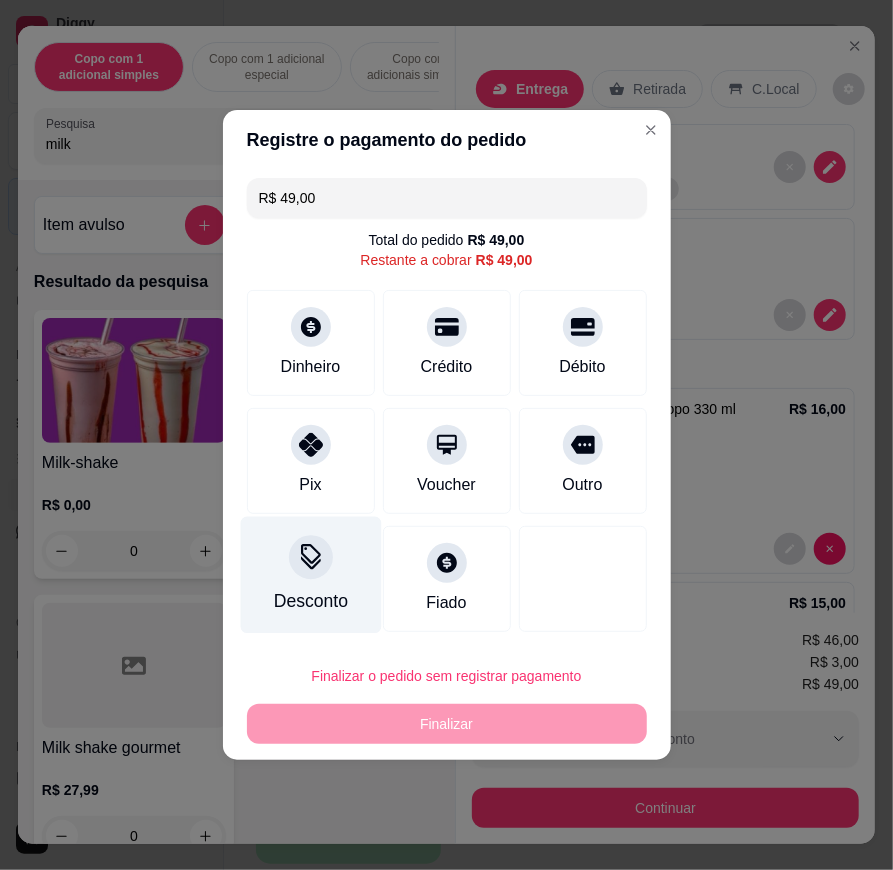 click on "Desconto" at bounding box center [310, 575] 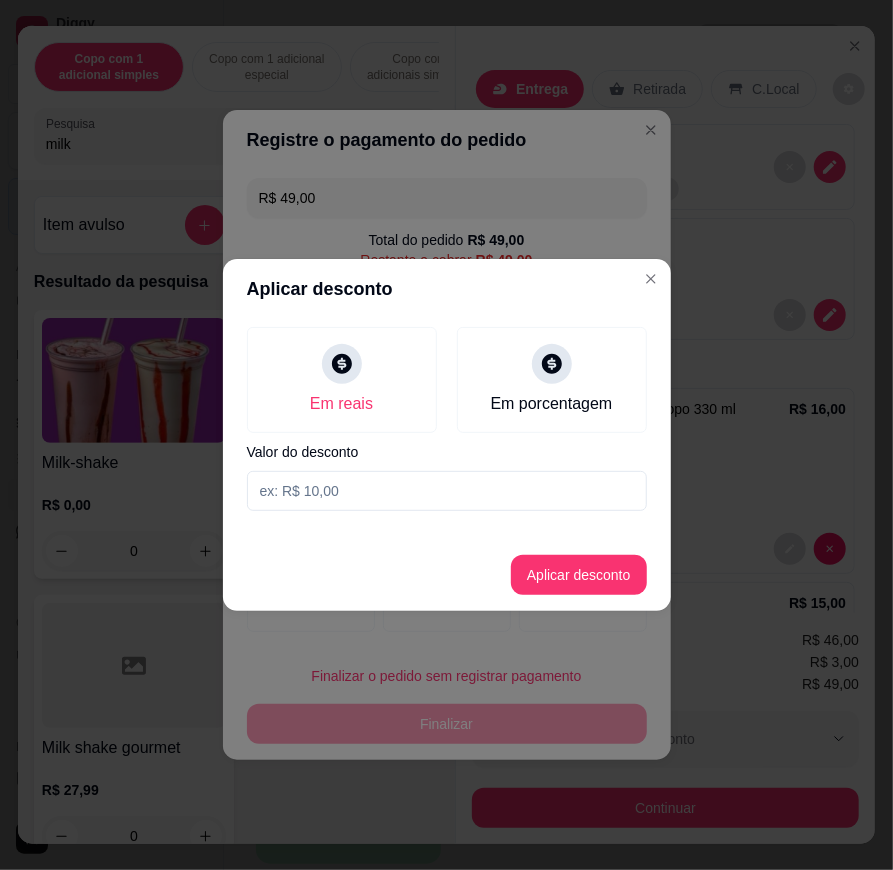 click at bounding box center [447, 491] 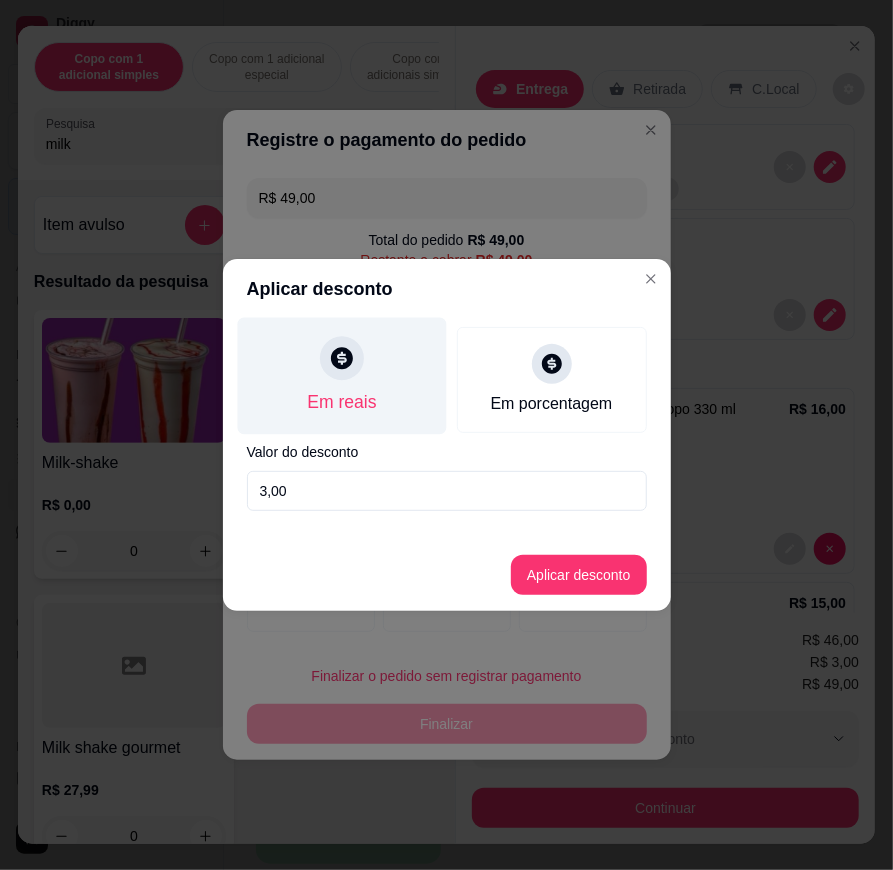 type on "3,00" 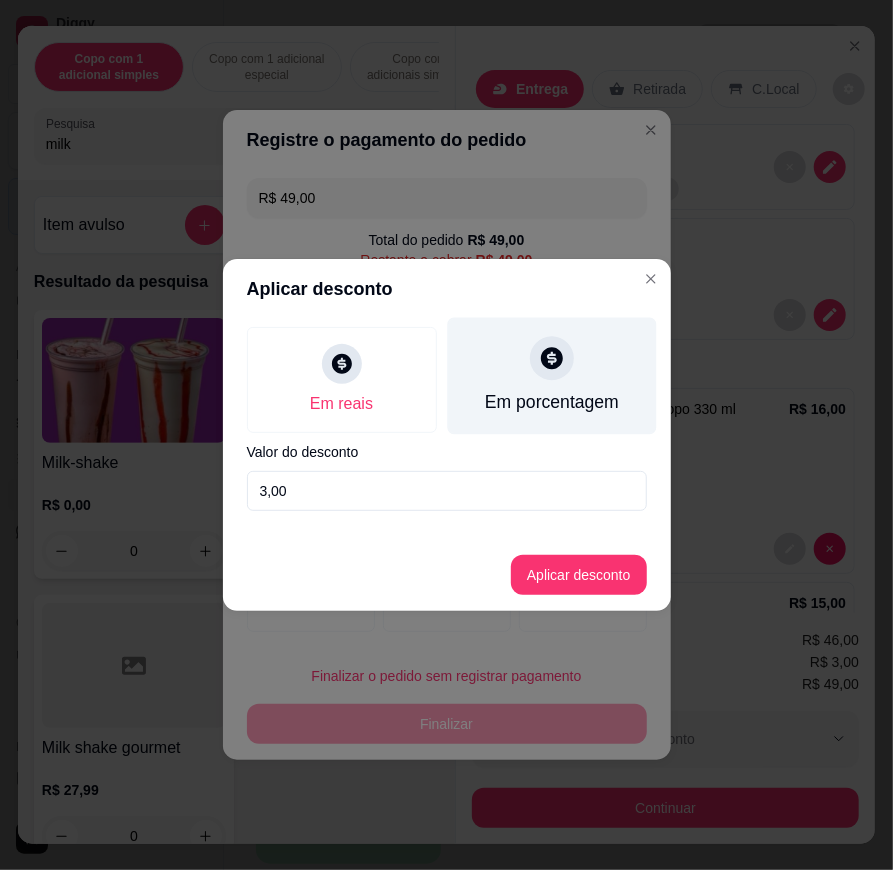 click on "Em porcentagem" at bounding box center [551, 402] 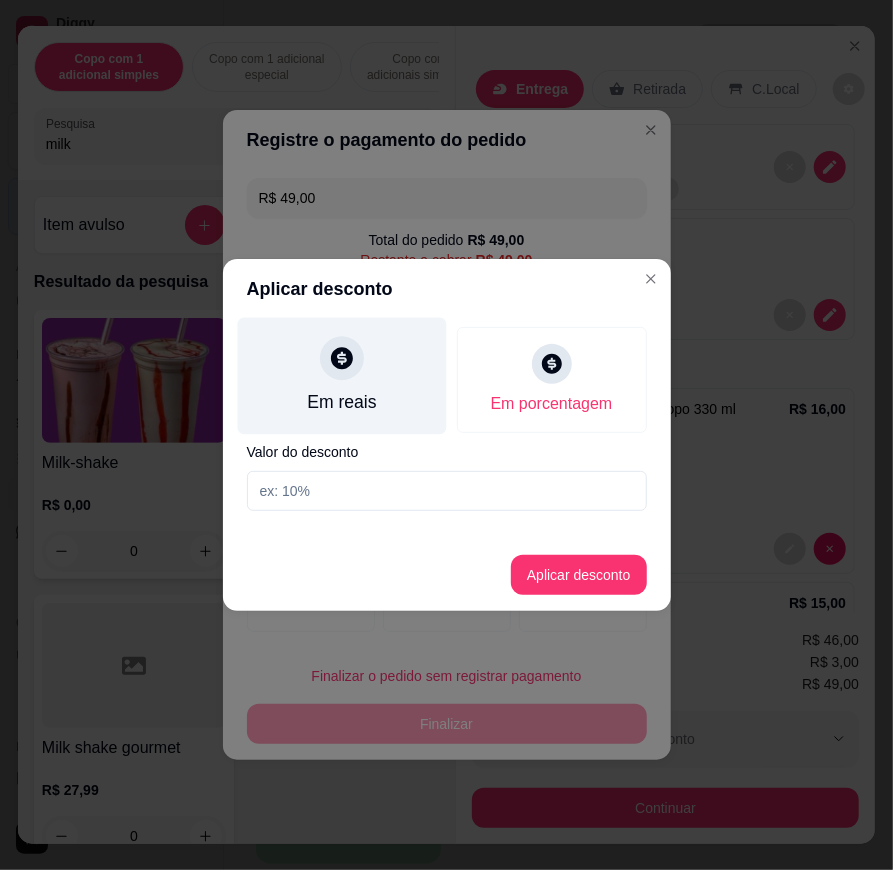 click on "Em reais" at bounding box center [341, 402] 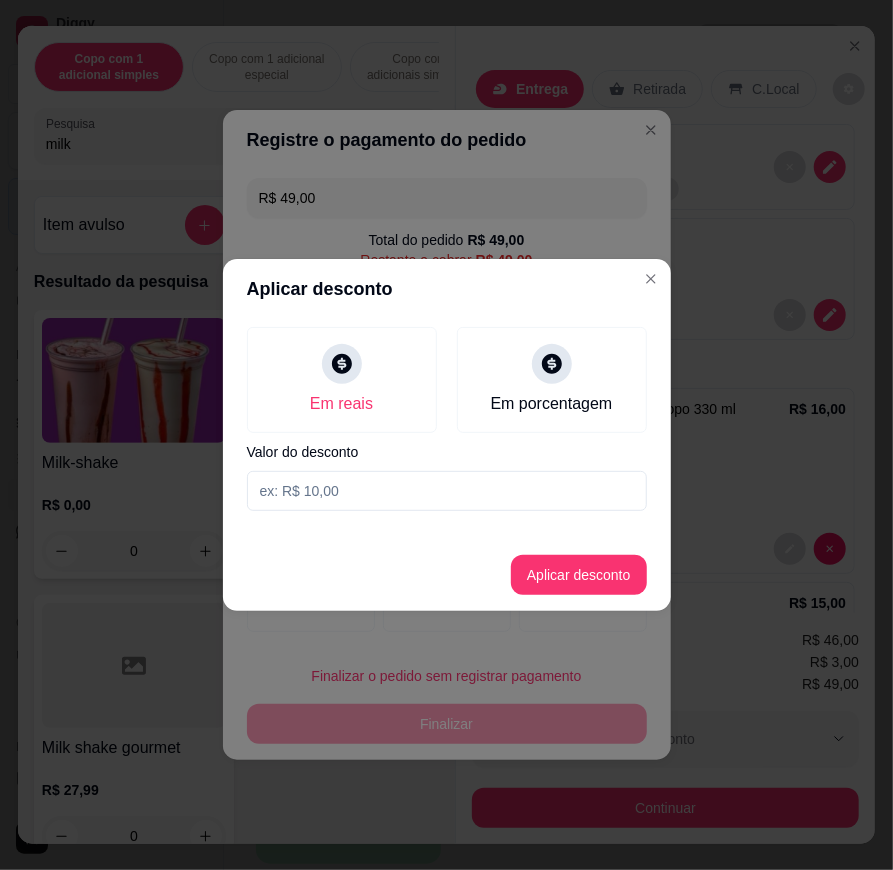 click at bounding box center (447, 491) 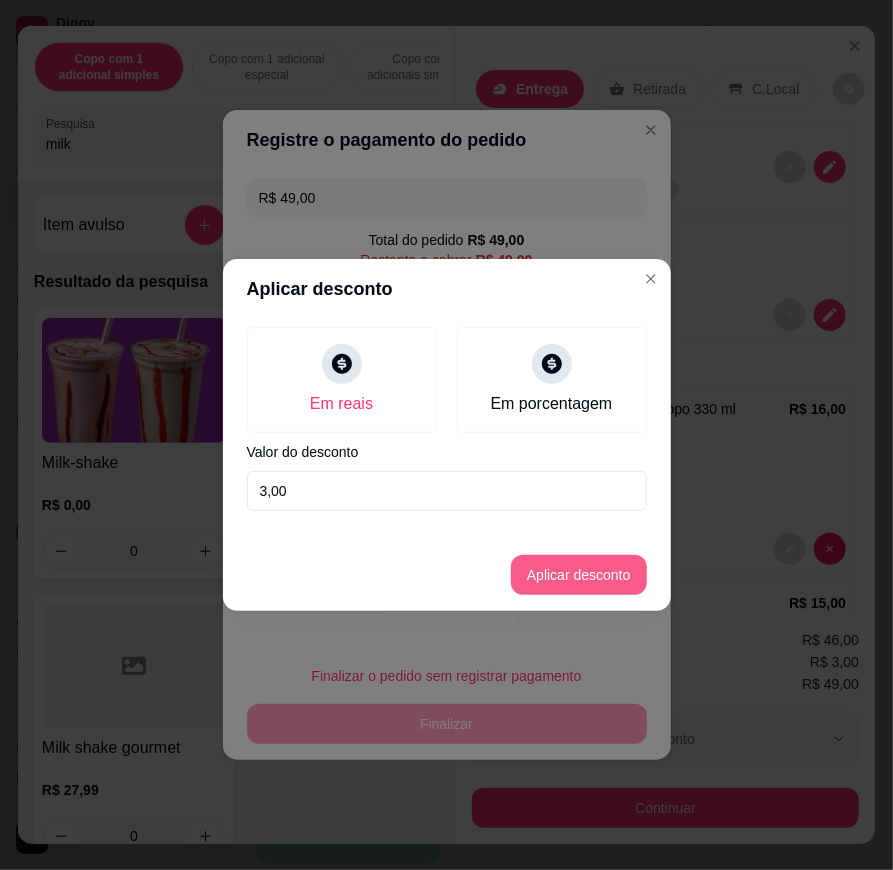 type on "3,00" 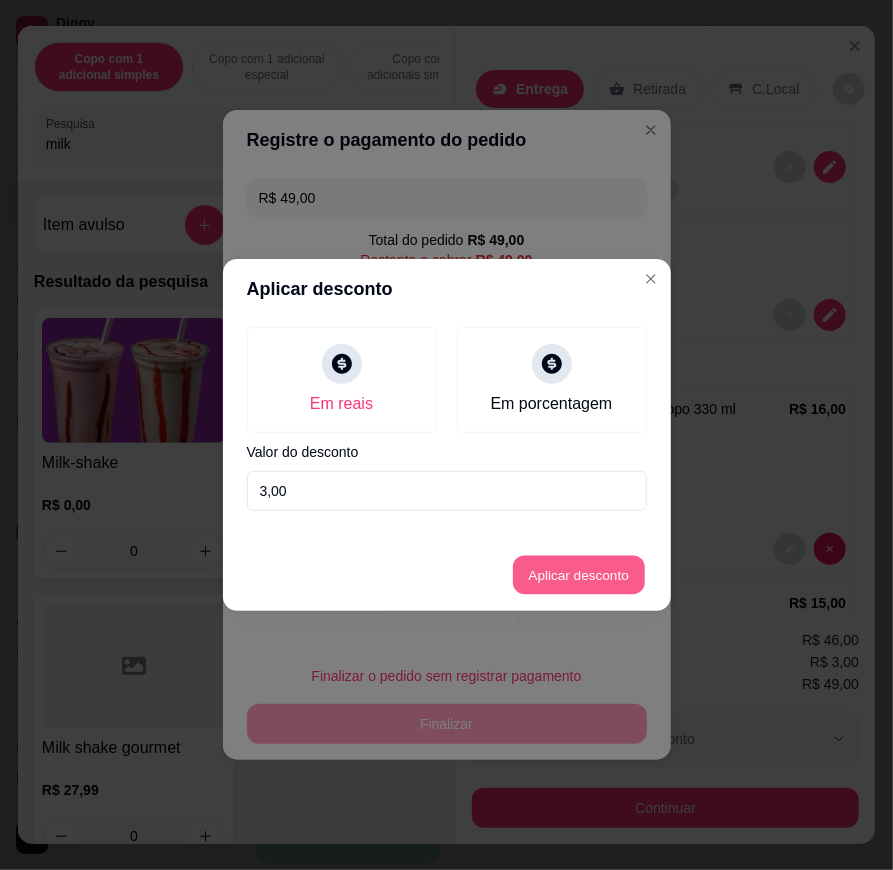click on "Aplicar desconto" at bounding box center (578, 575) 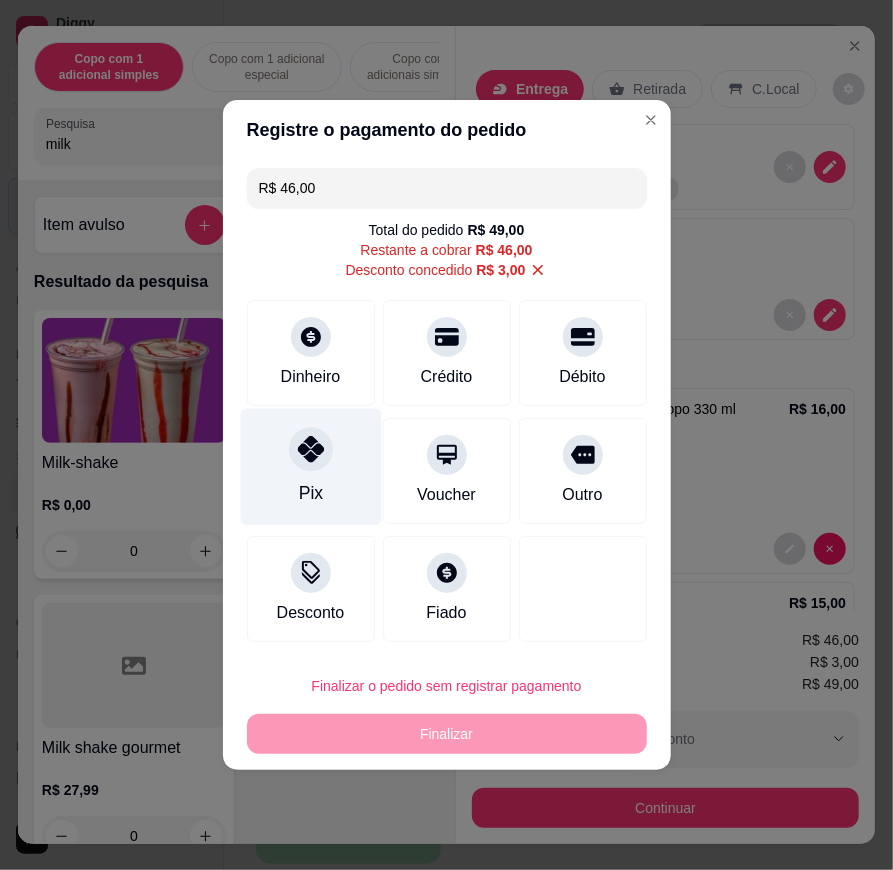click on "Pix" at bounding box center [310, 467] 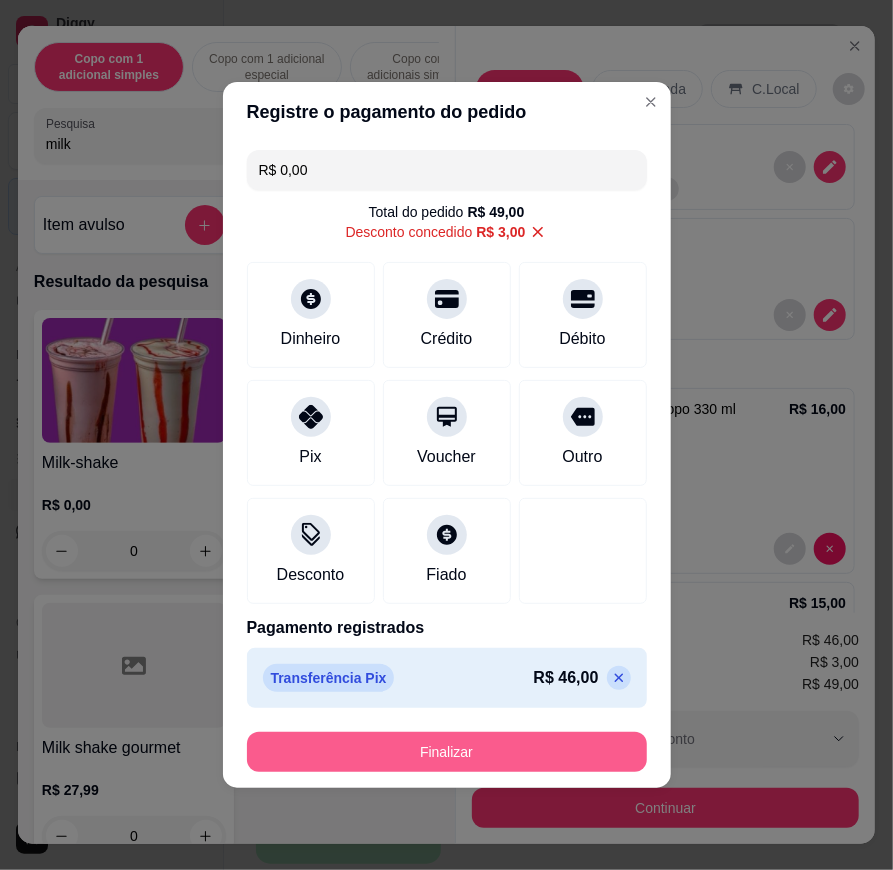 click on "Finalizar" at bounding box center [447, 752] 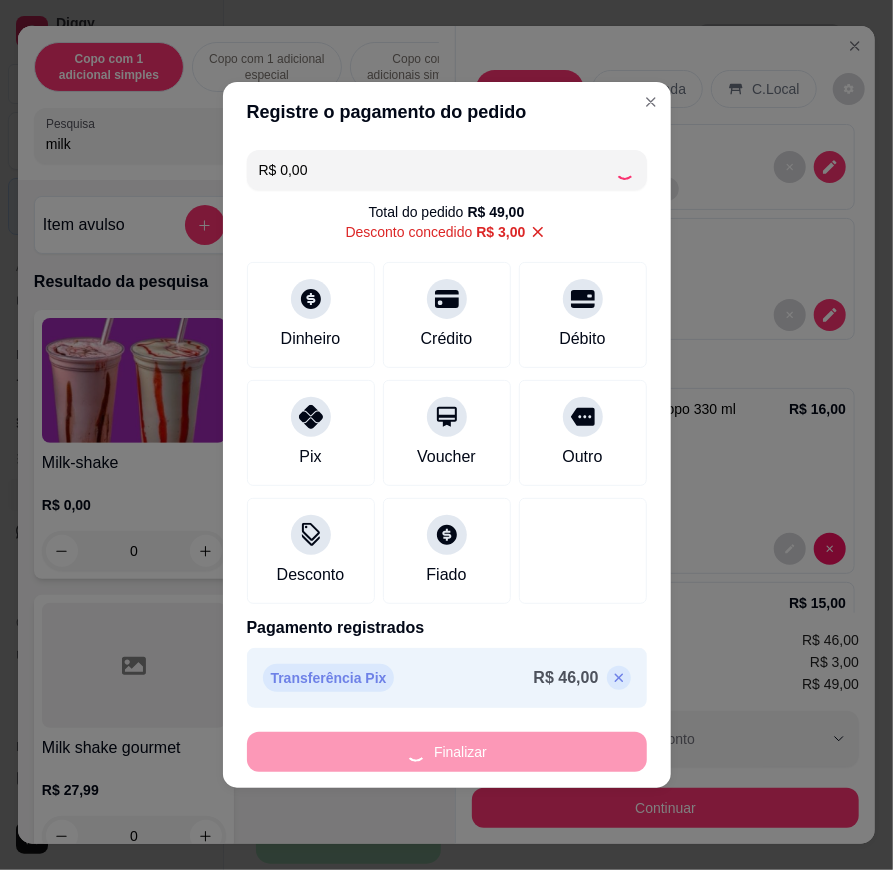 type on "-R$ 49,00" 